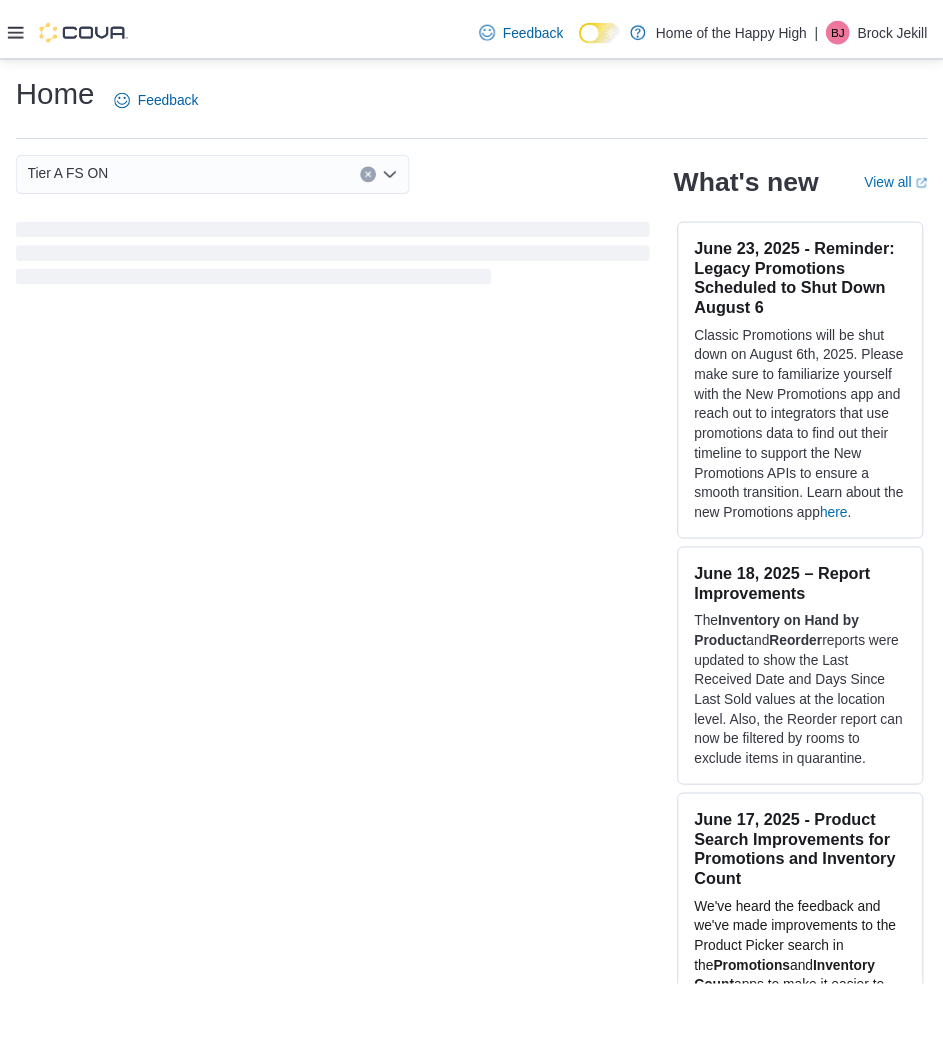 scroll, scrollTop: 0, scrollLeft: 0, axis: both 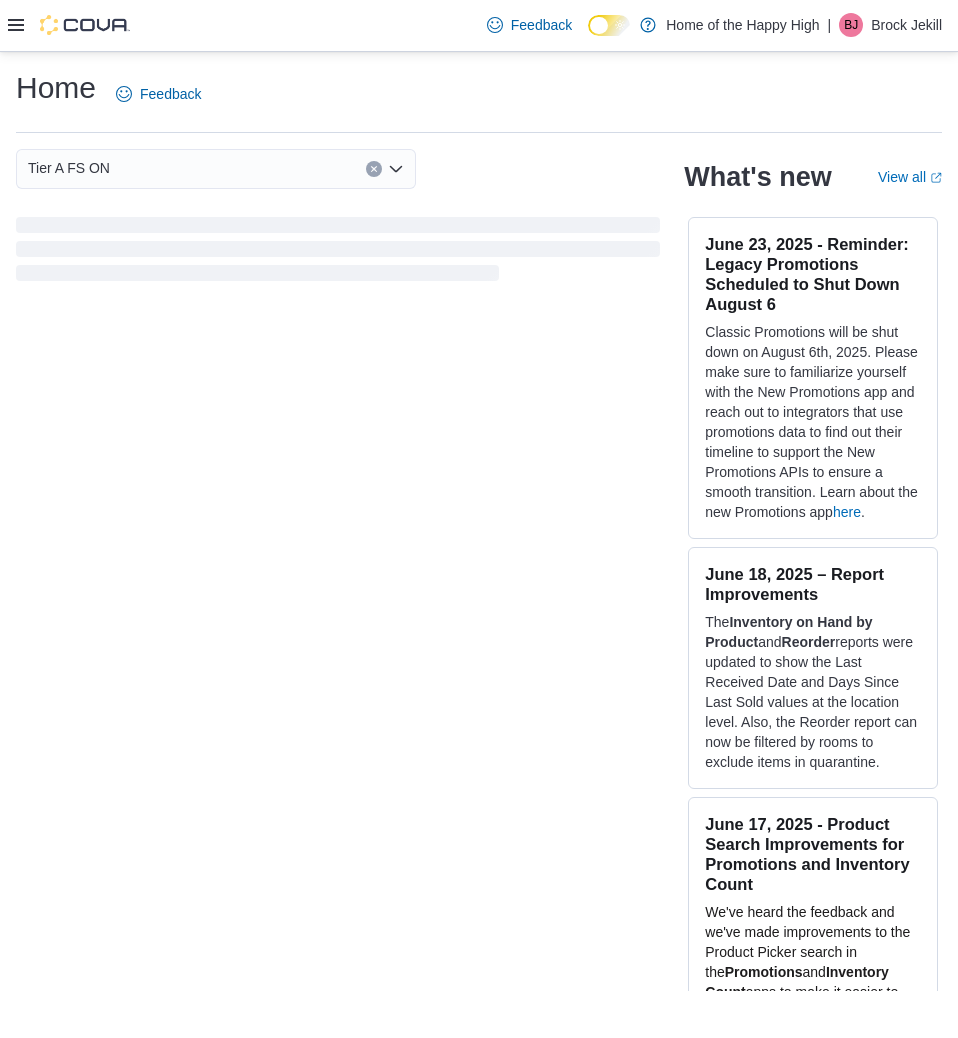 click 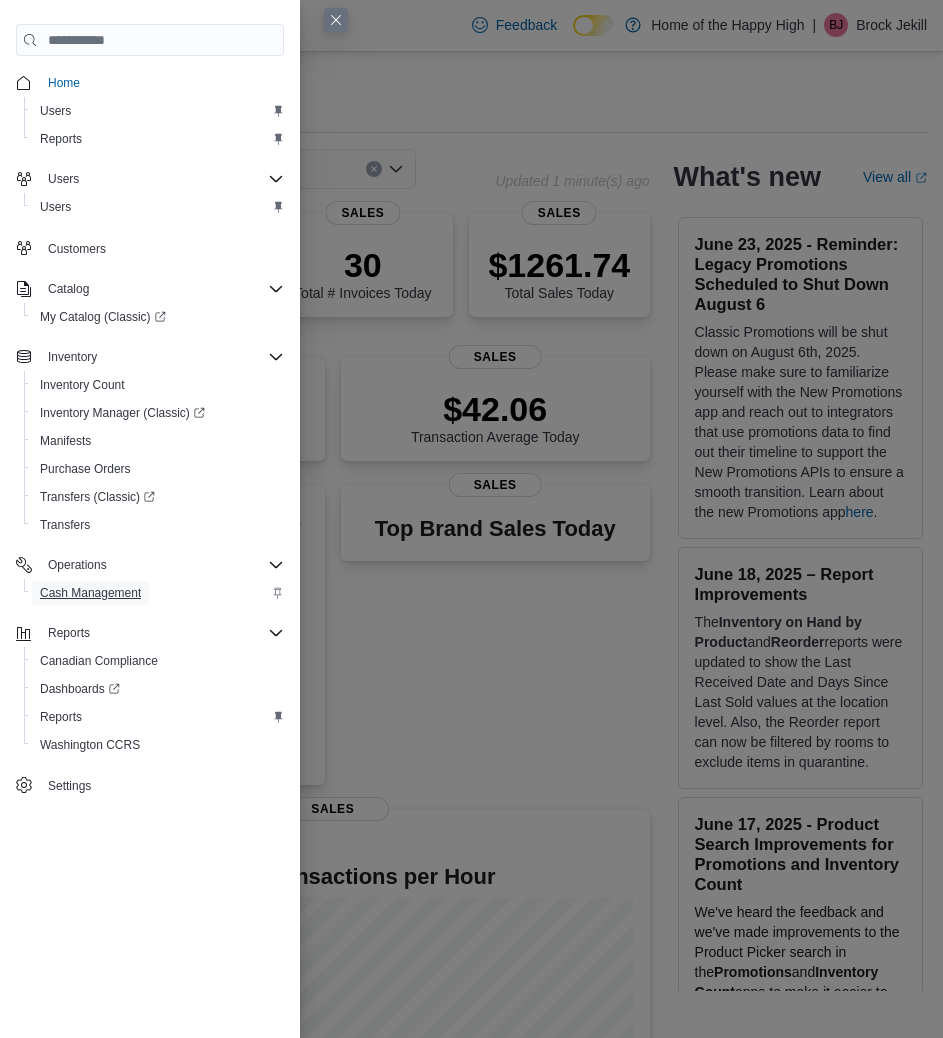 click on "Cash Management" at bounding box center [90, 593] 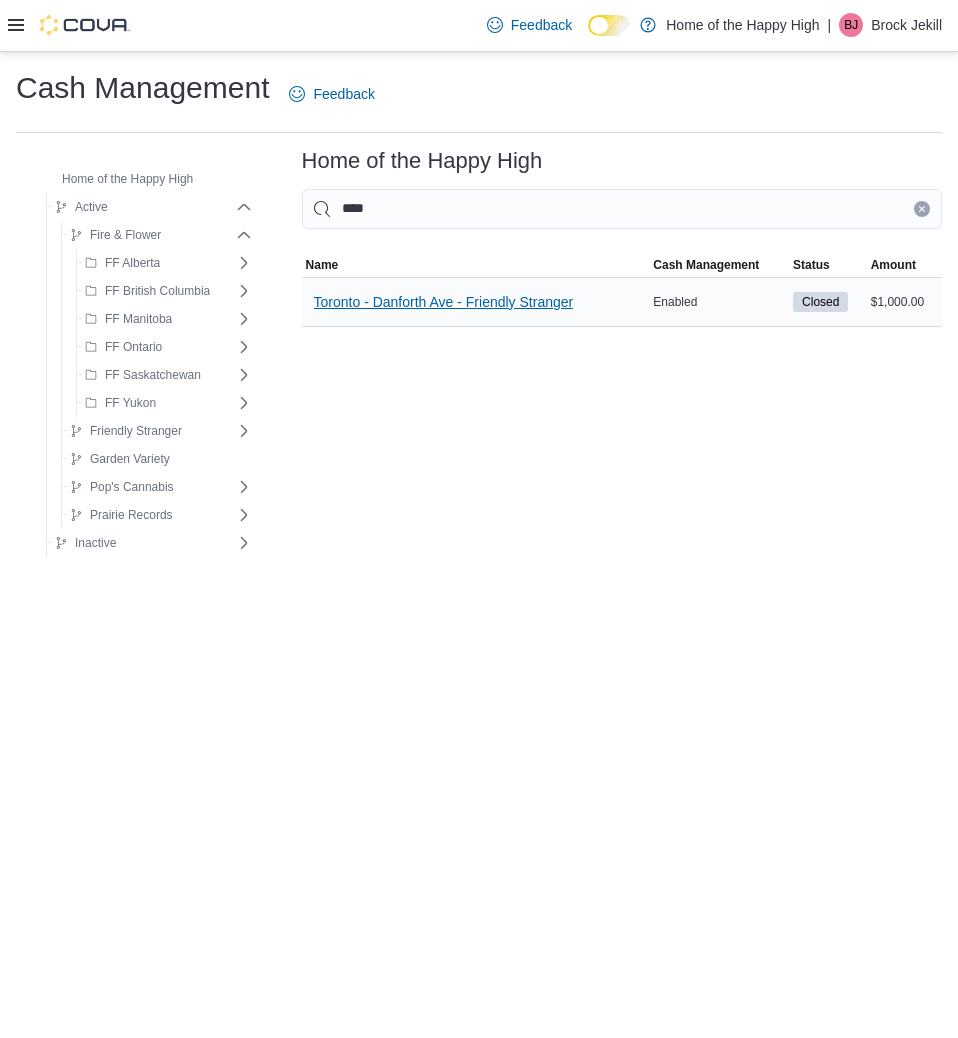type on "****" 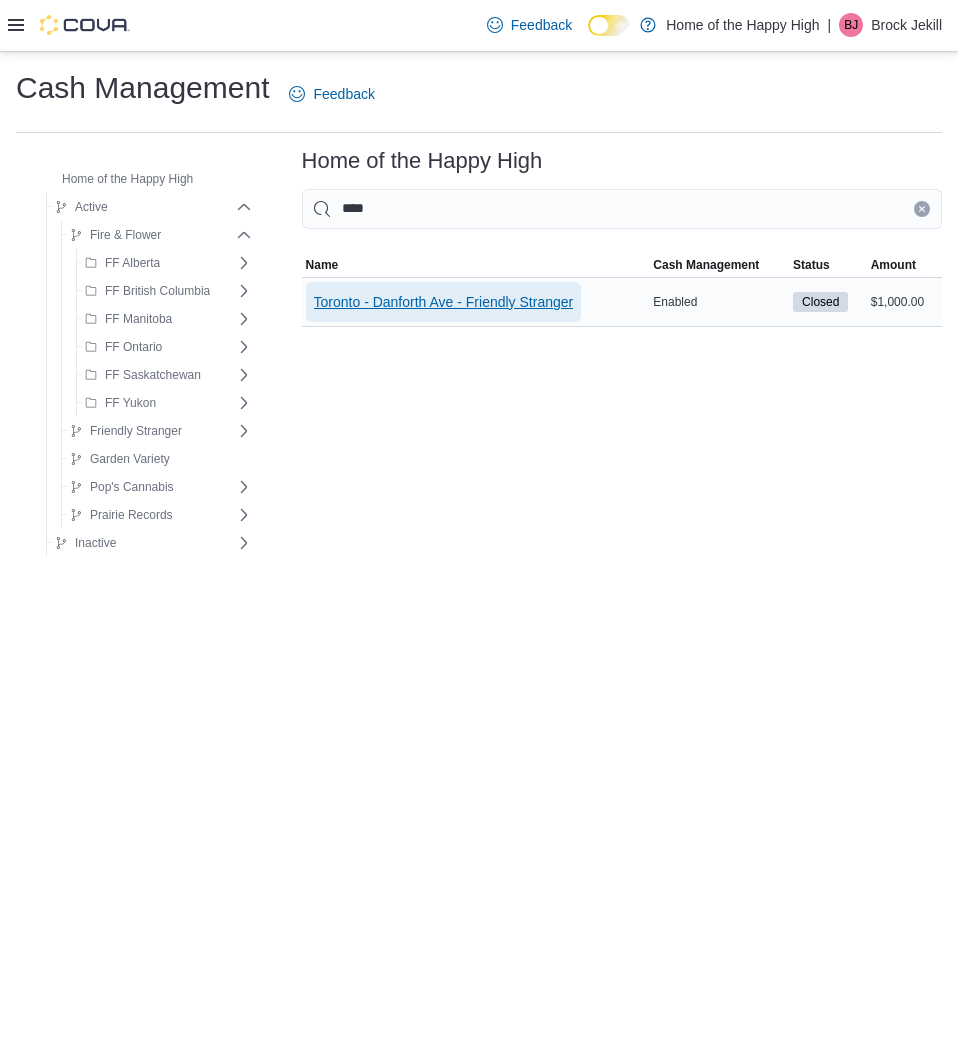 click on "Toronto - Danforth Ave - Friendly Stranger" at bounding box center (444, 302) 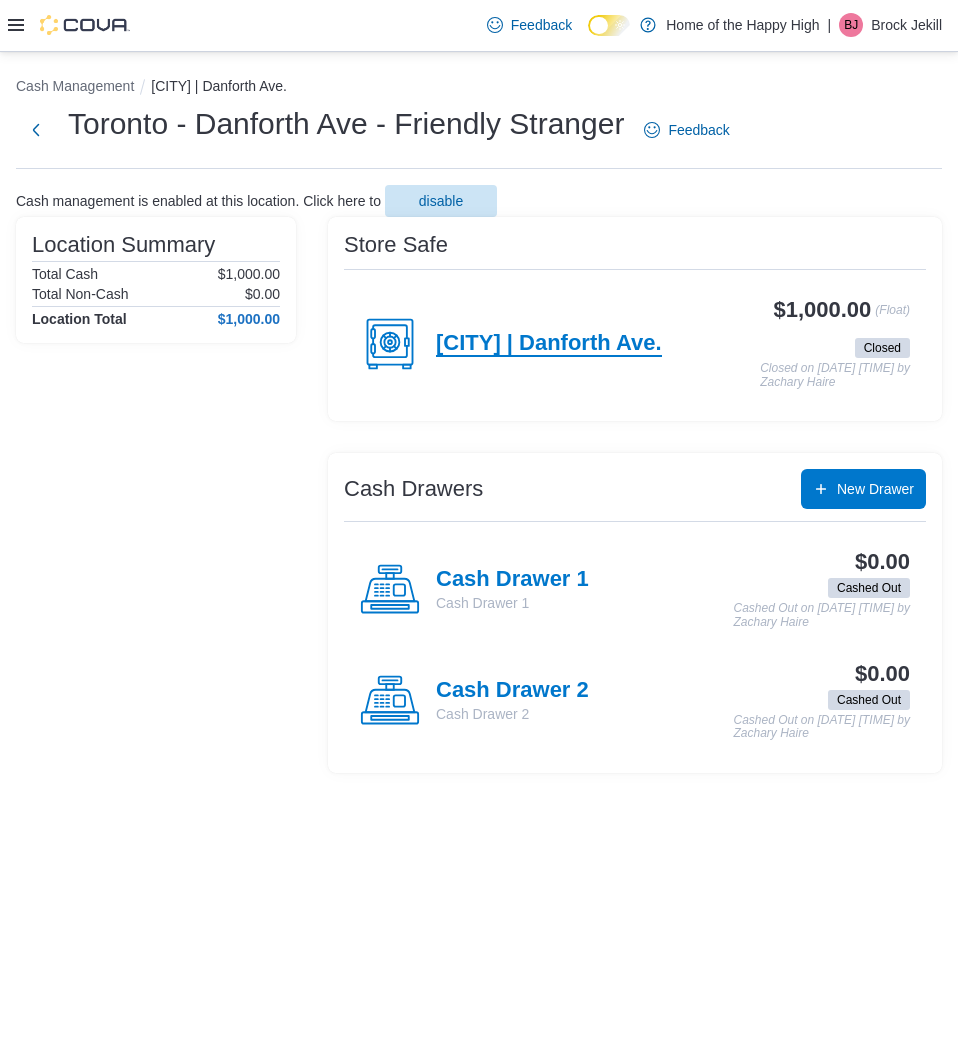 click on "[CITY] | Danforth Ave." at bounding box center [549, 344] 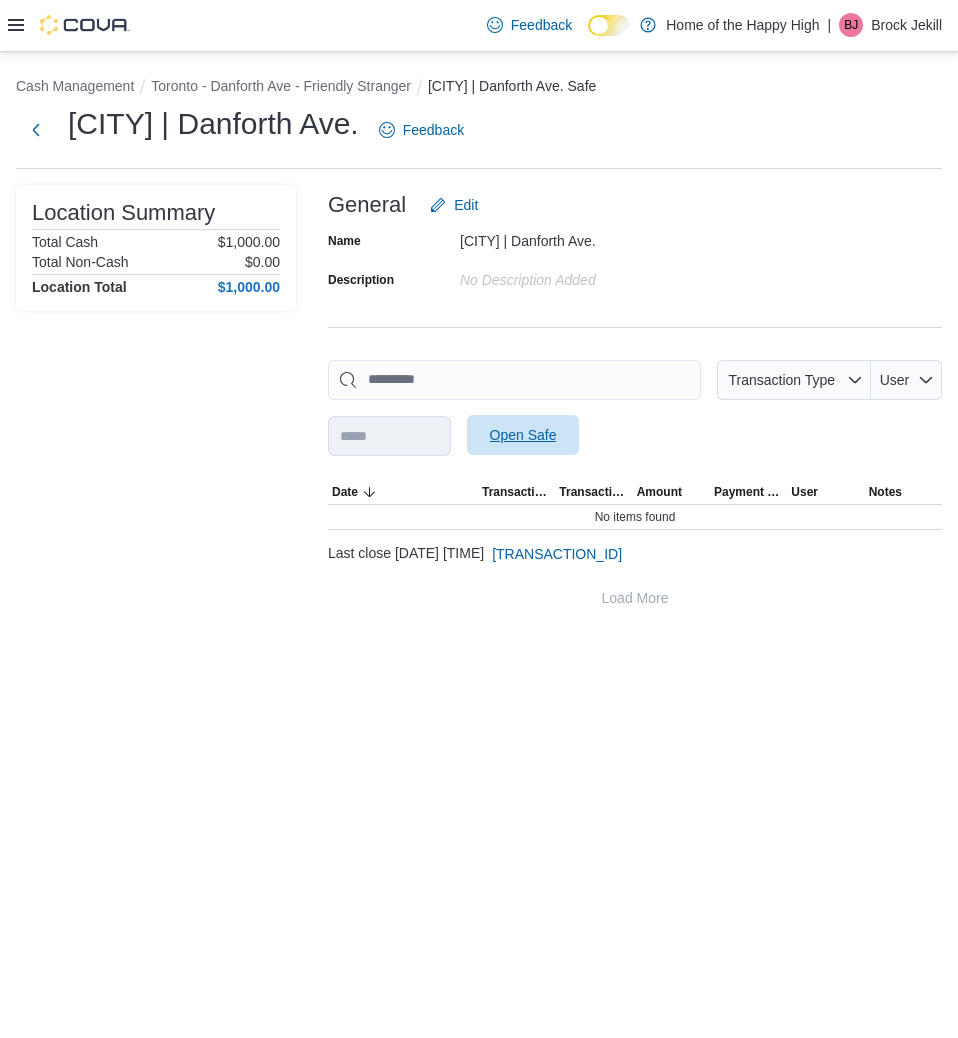 click on "Open Safe" at bounding box center [523, 435] 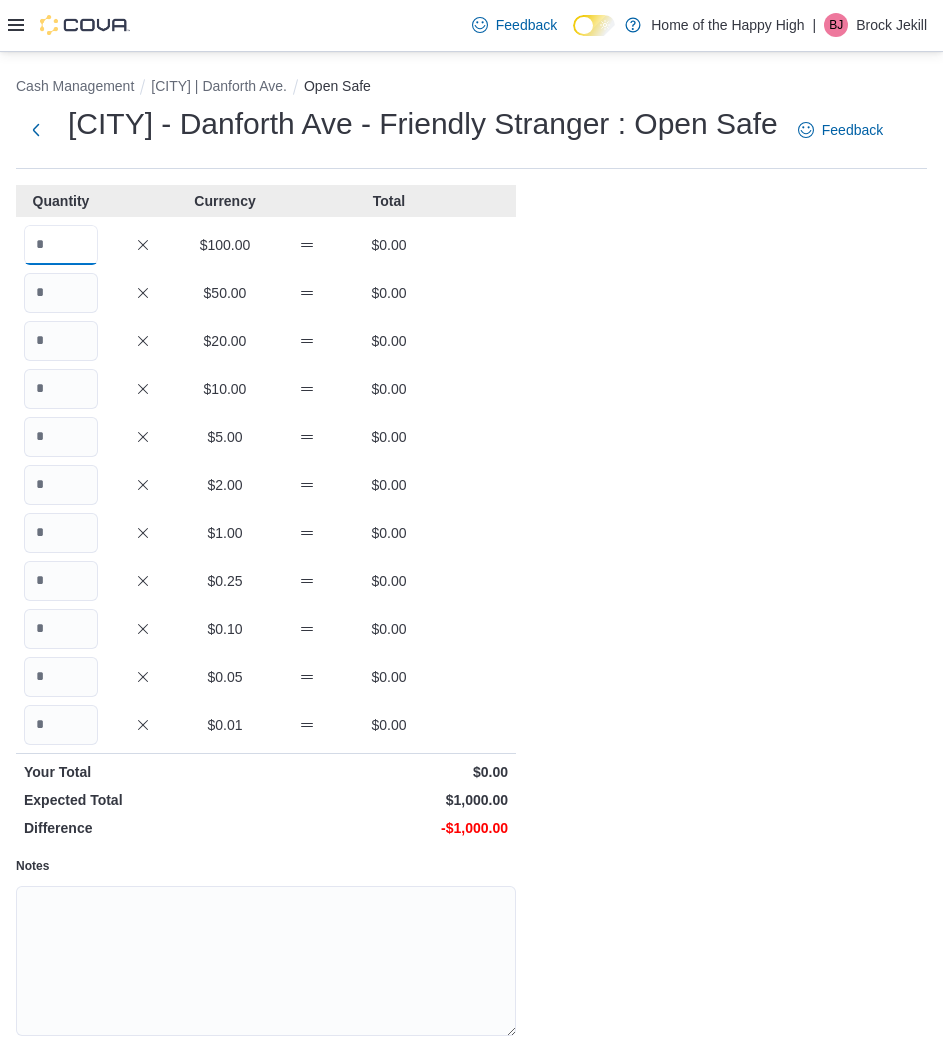 click at bounding box center [61, 245] 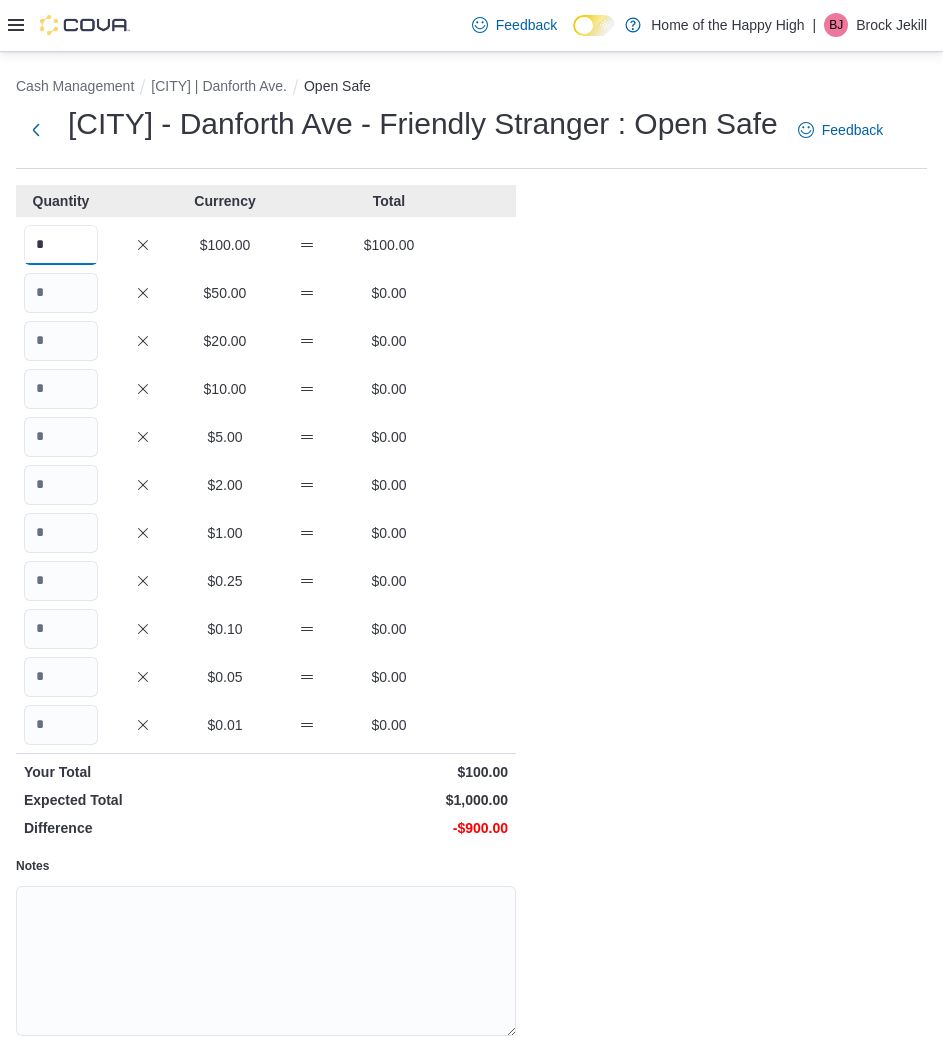 type on "*" 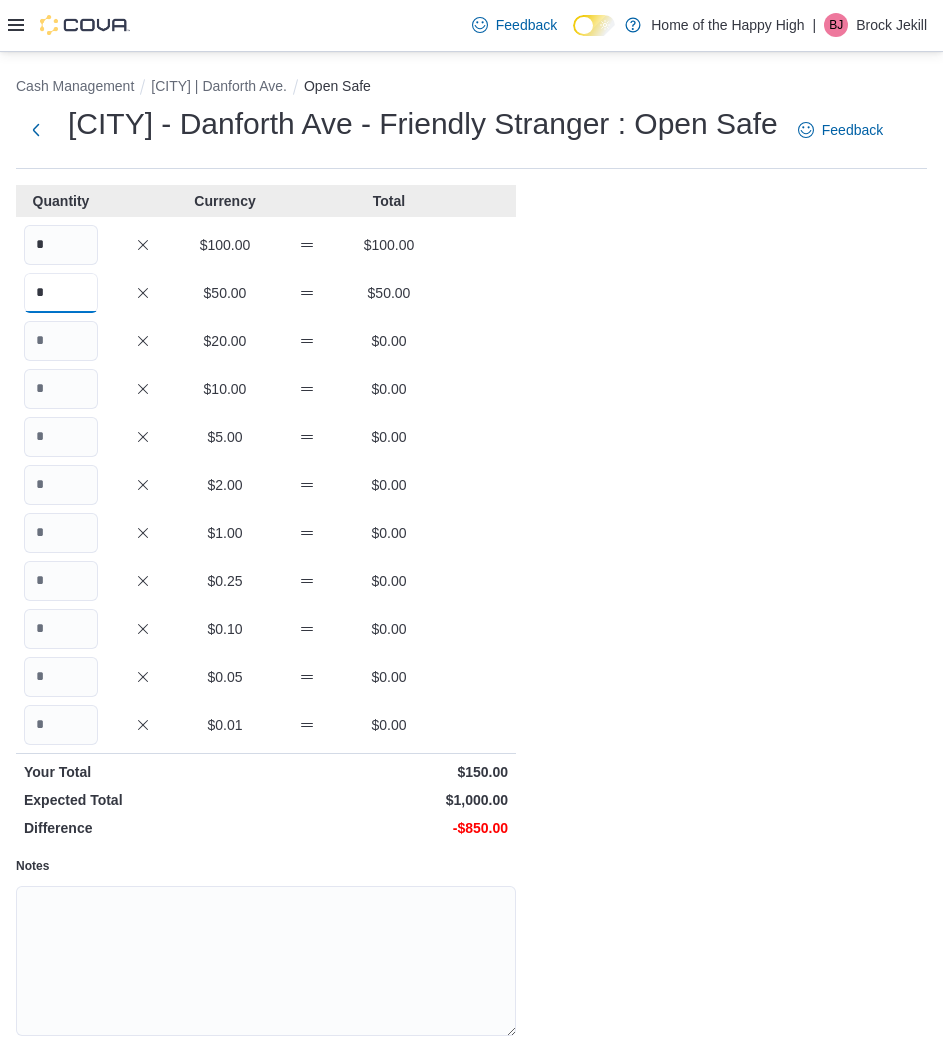 type on "*" 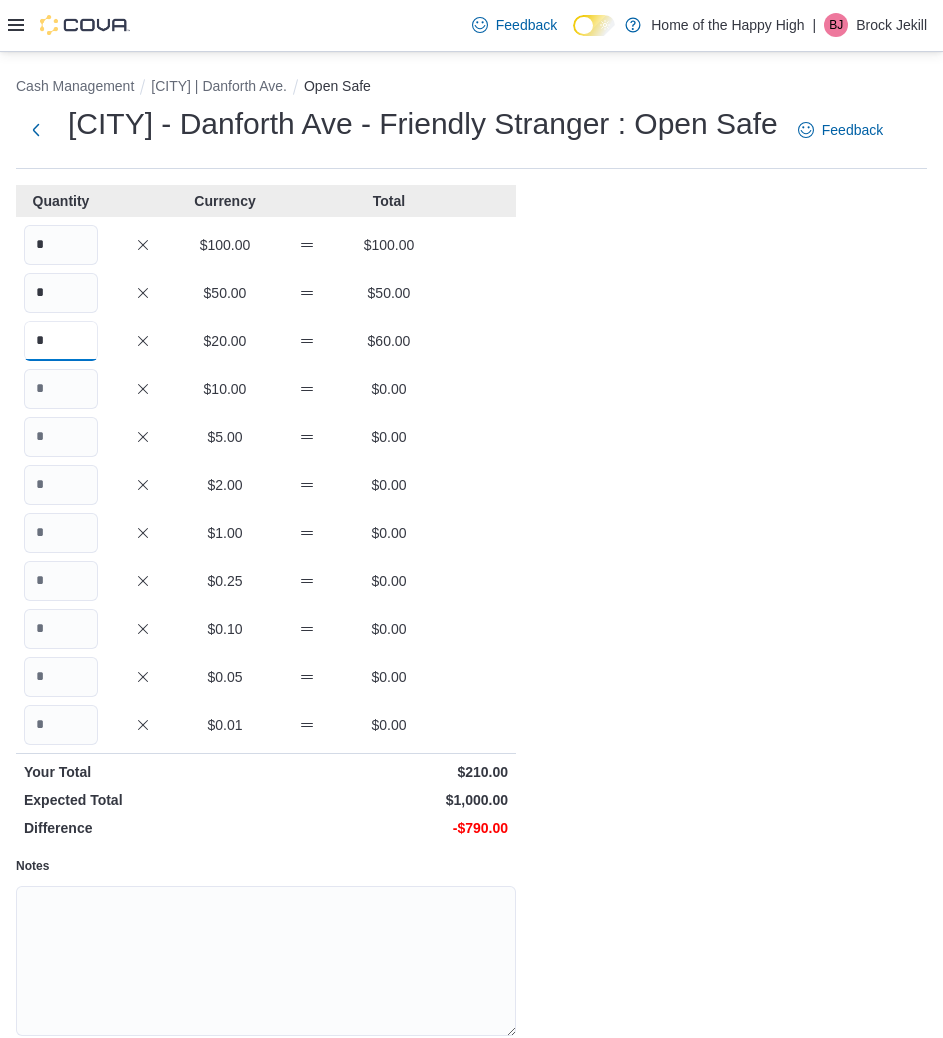 type on "*" 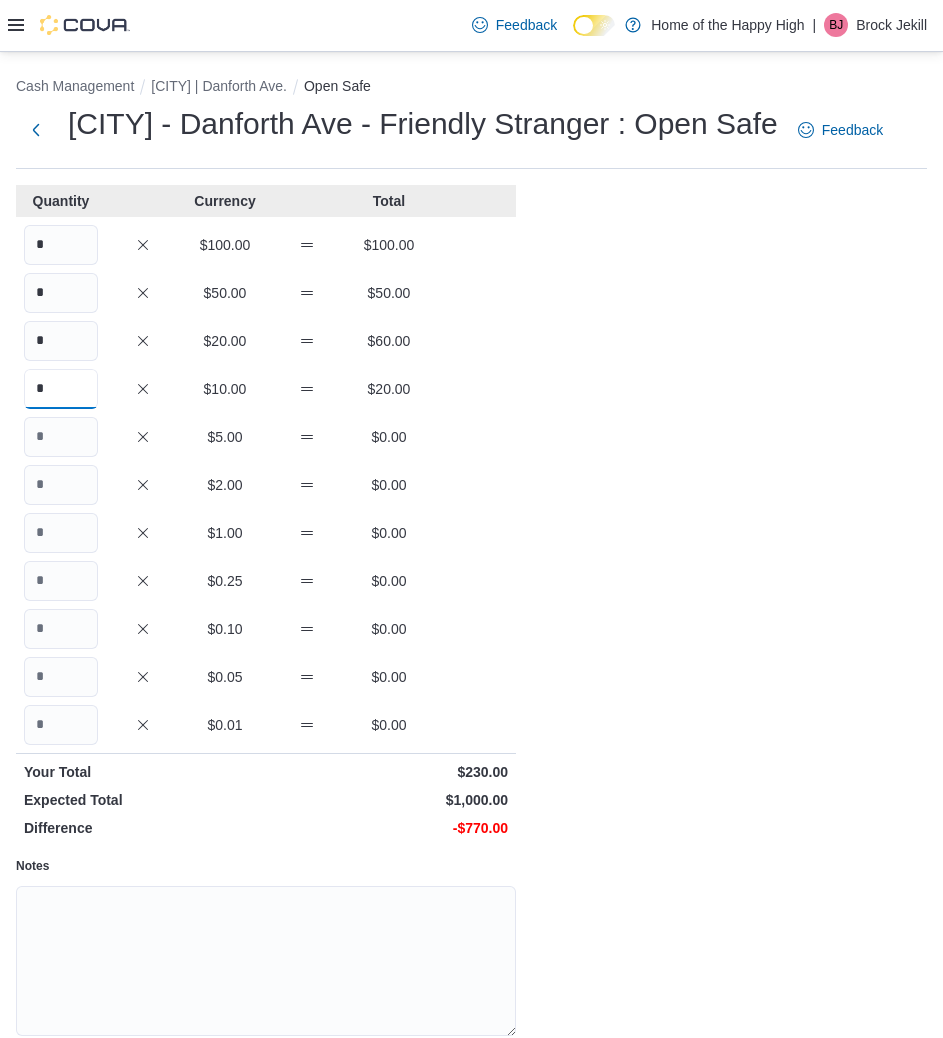 type on "*" 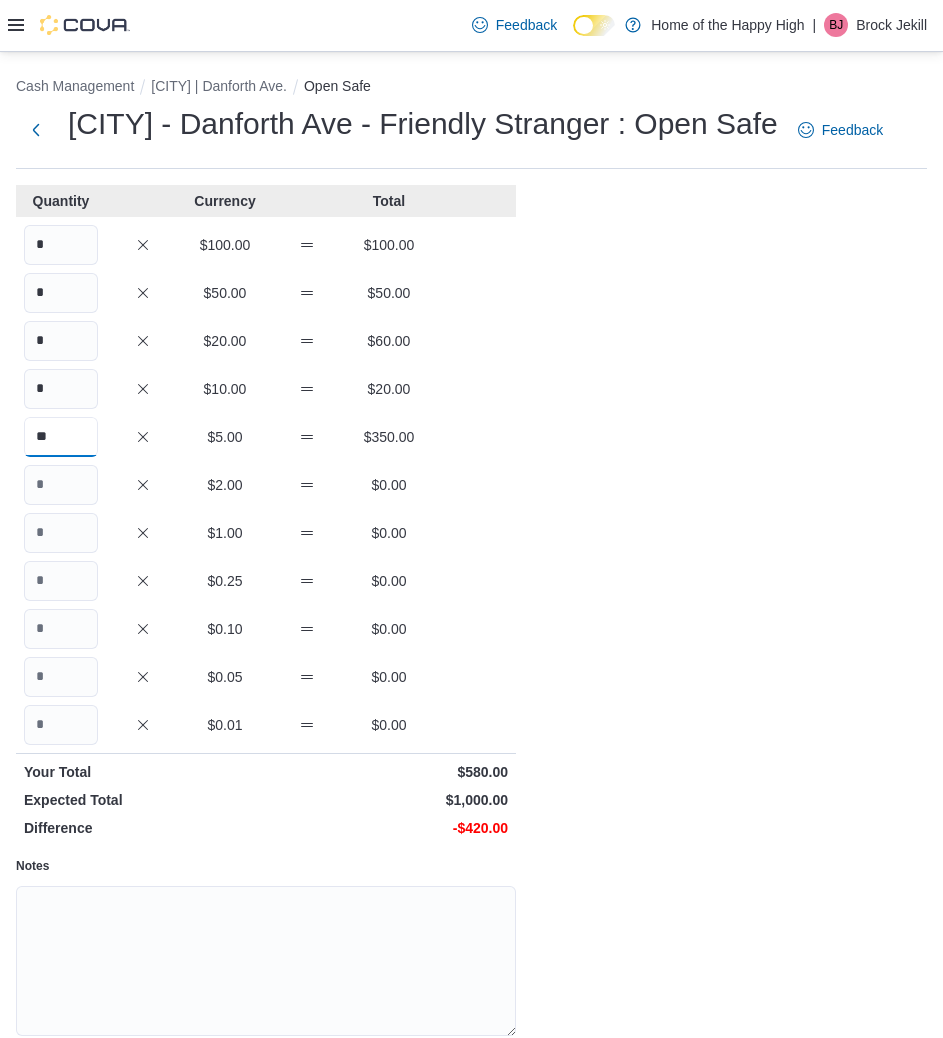 type on "**" 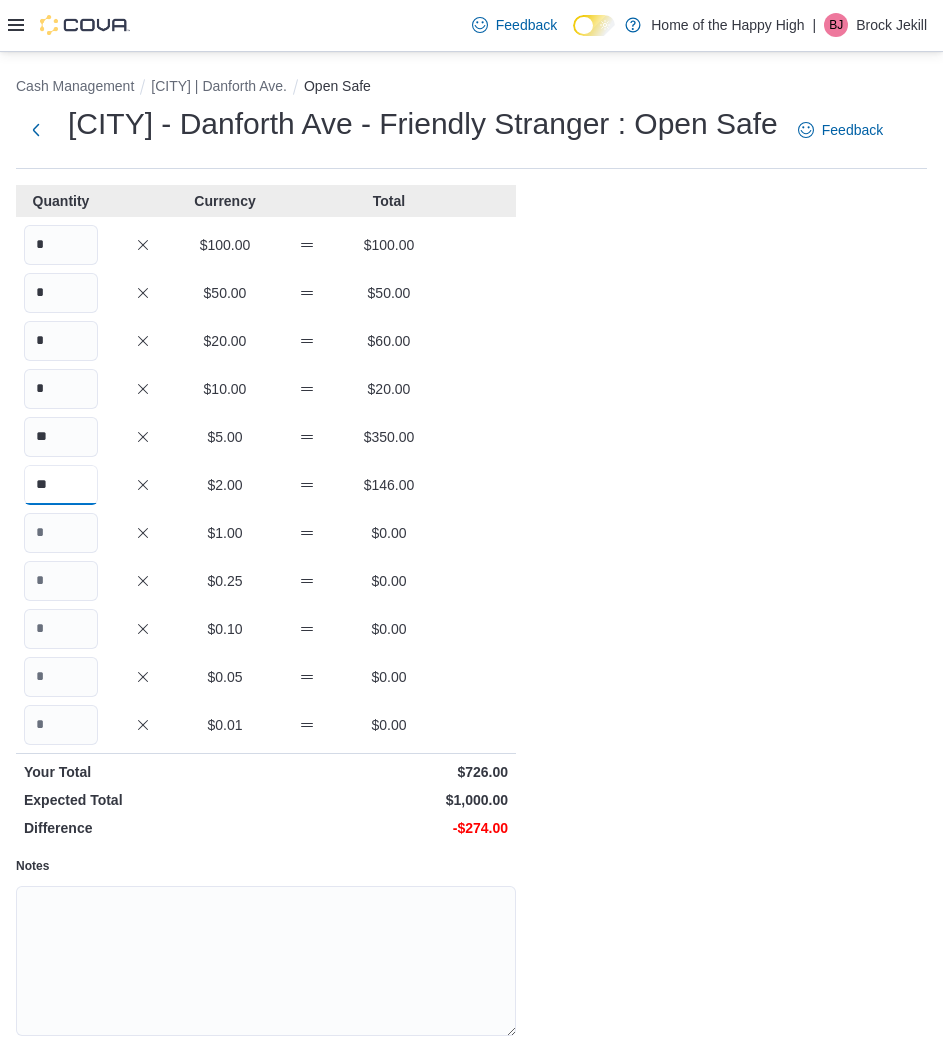 type on "**" 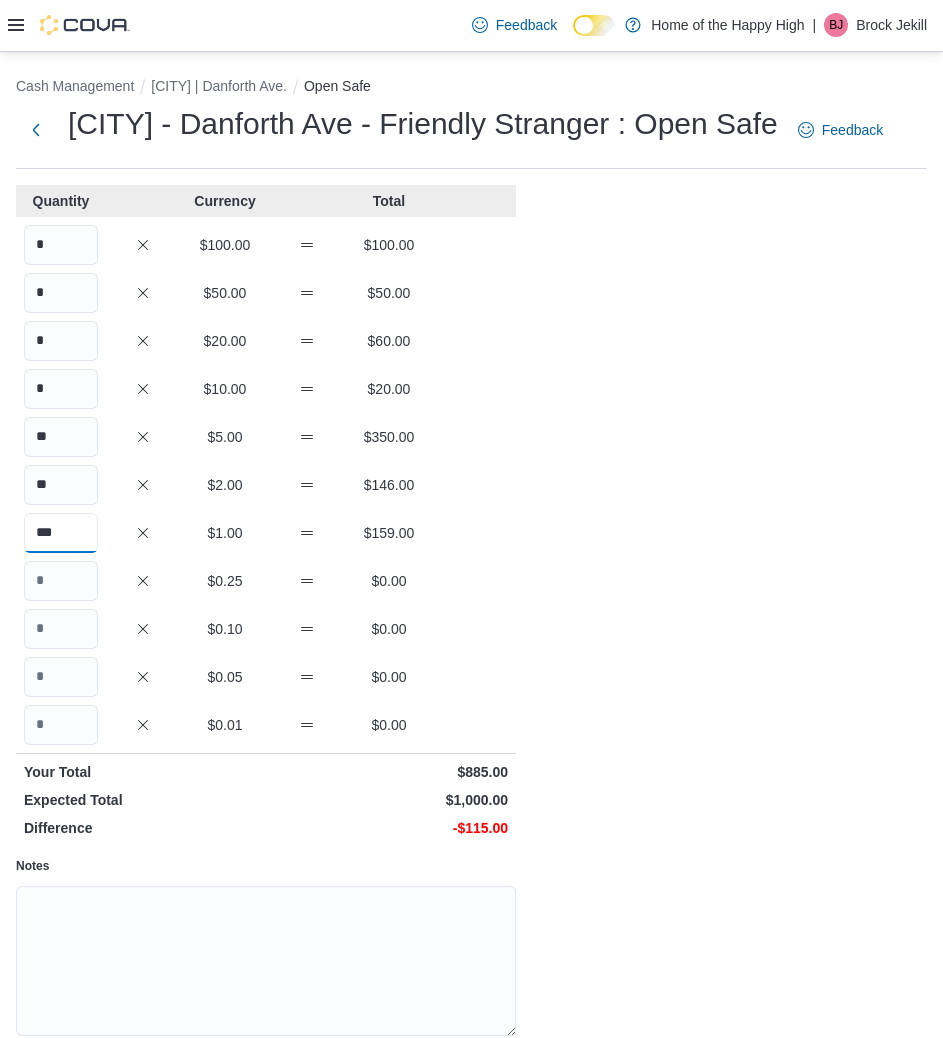type on "***" 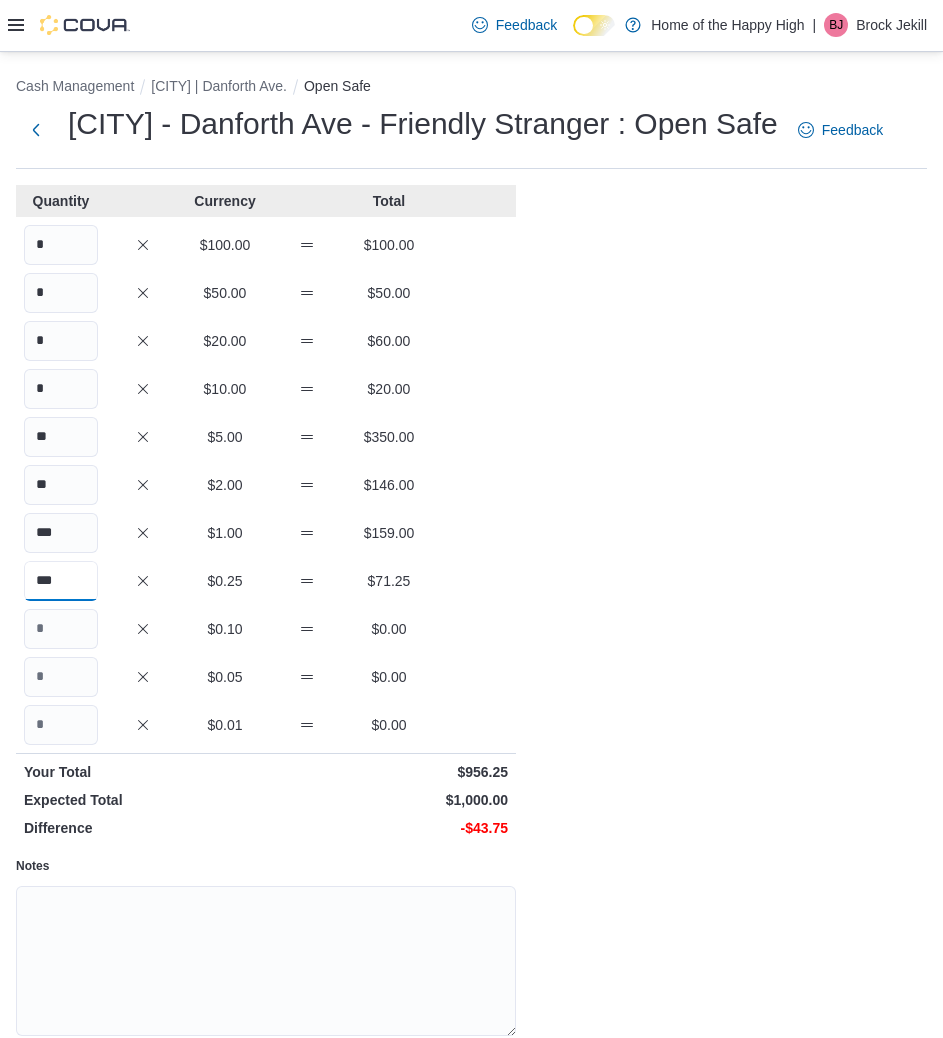 type on "***" 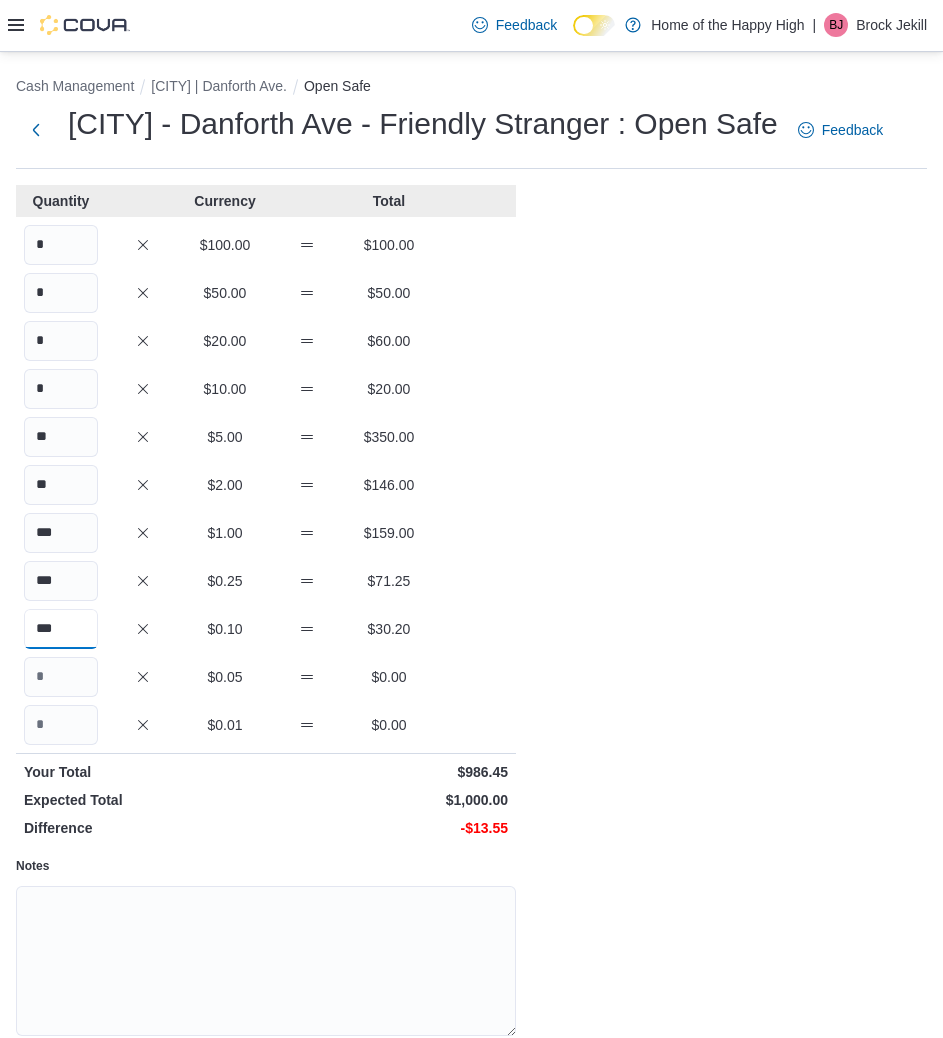 type on "***" 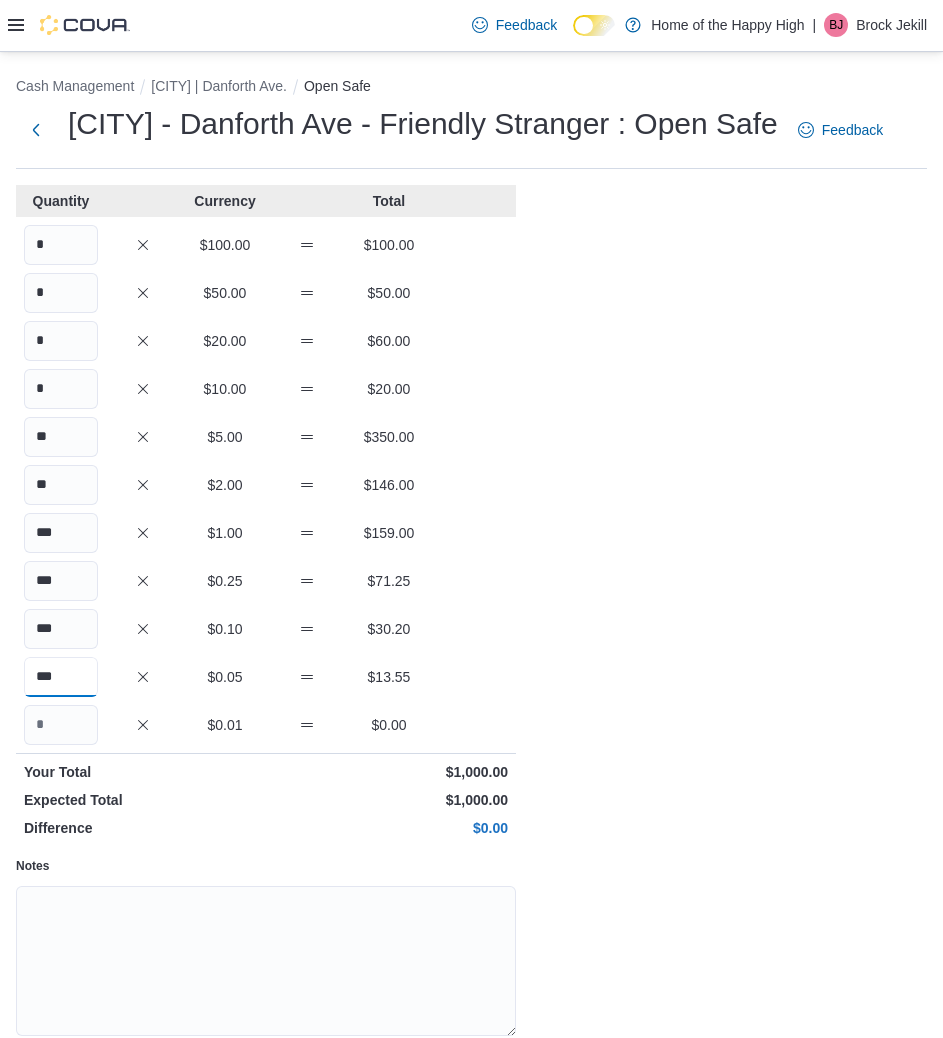 type on "***" 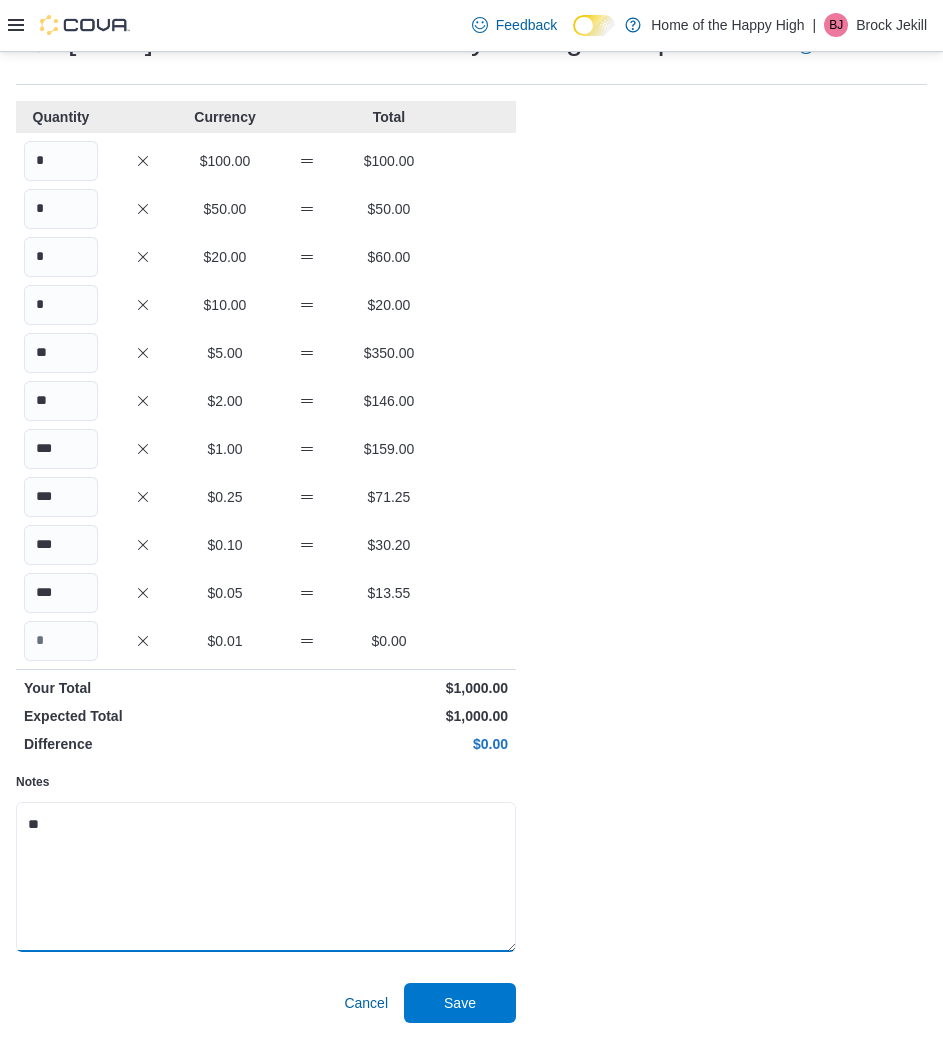 scroll, scrollTop: 85, scrollLeft: 0, axis: vertical 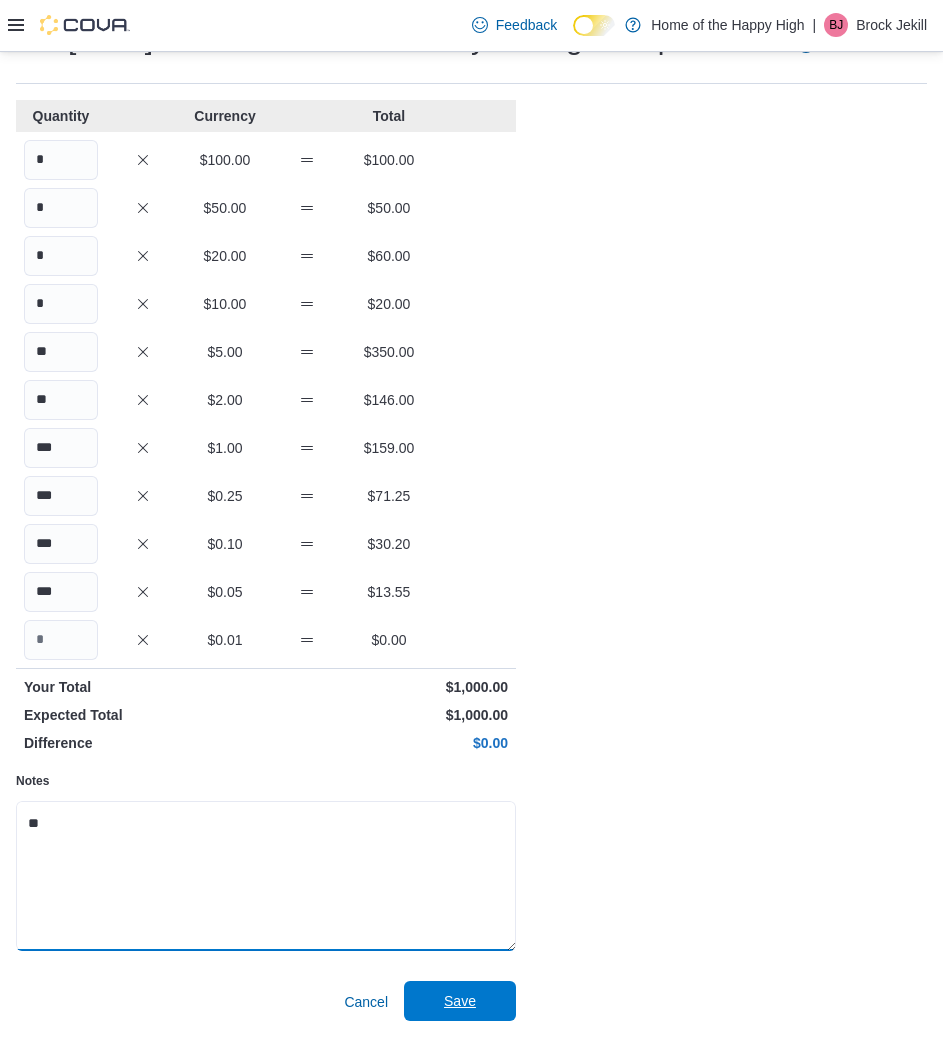 type on "**" 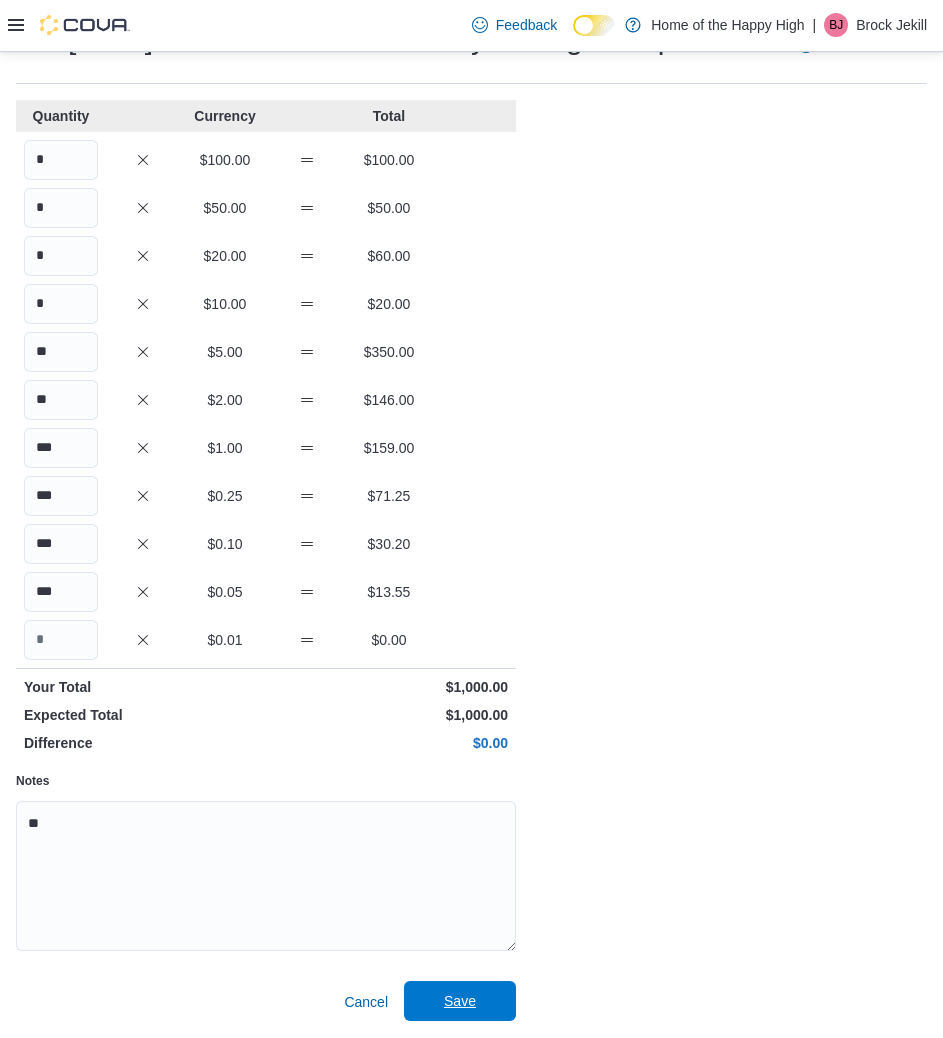 click on "Save" at bounding box center (460, 1001) 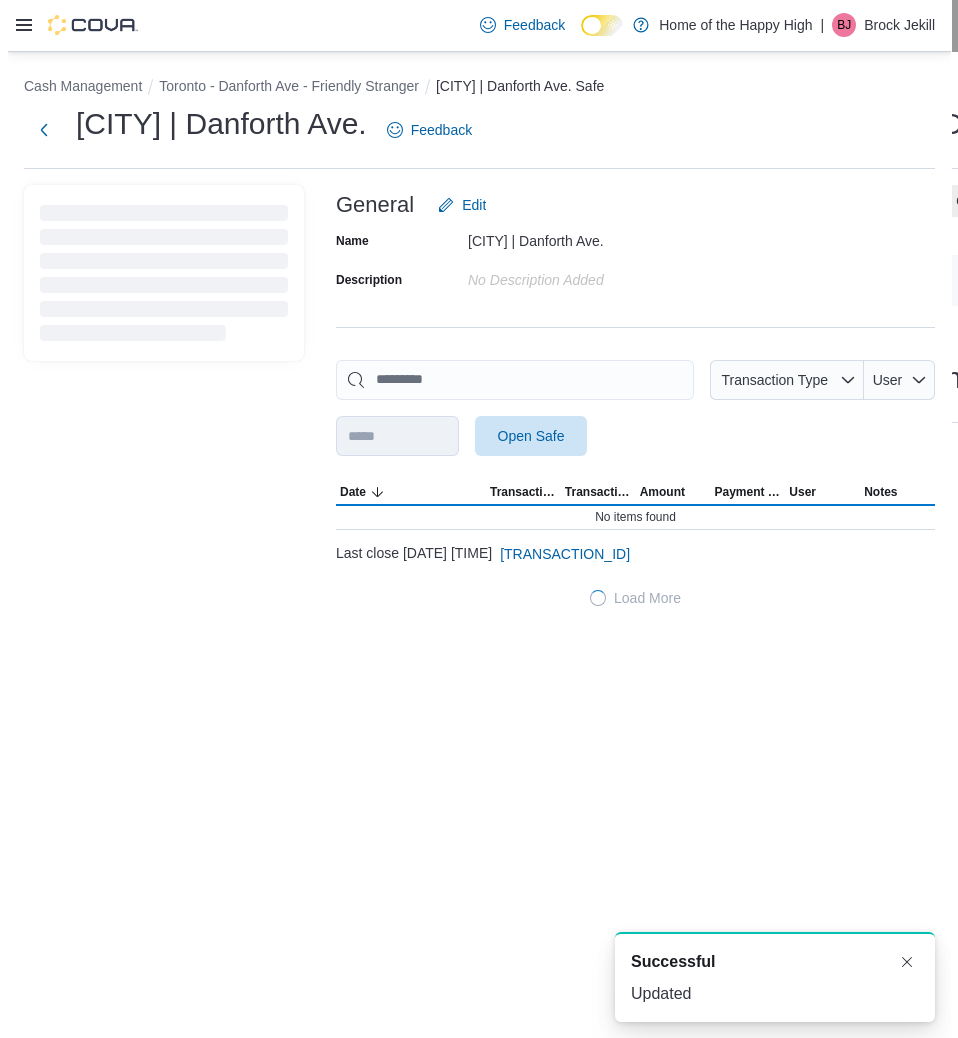 scroll, scrollTop: 0, scrollLeft: 0, axis: both 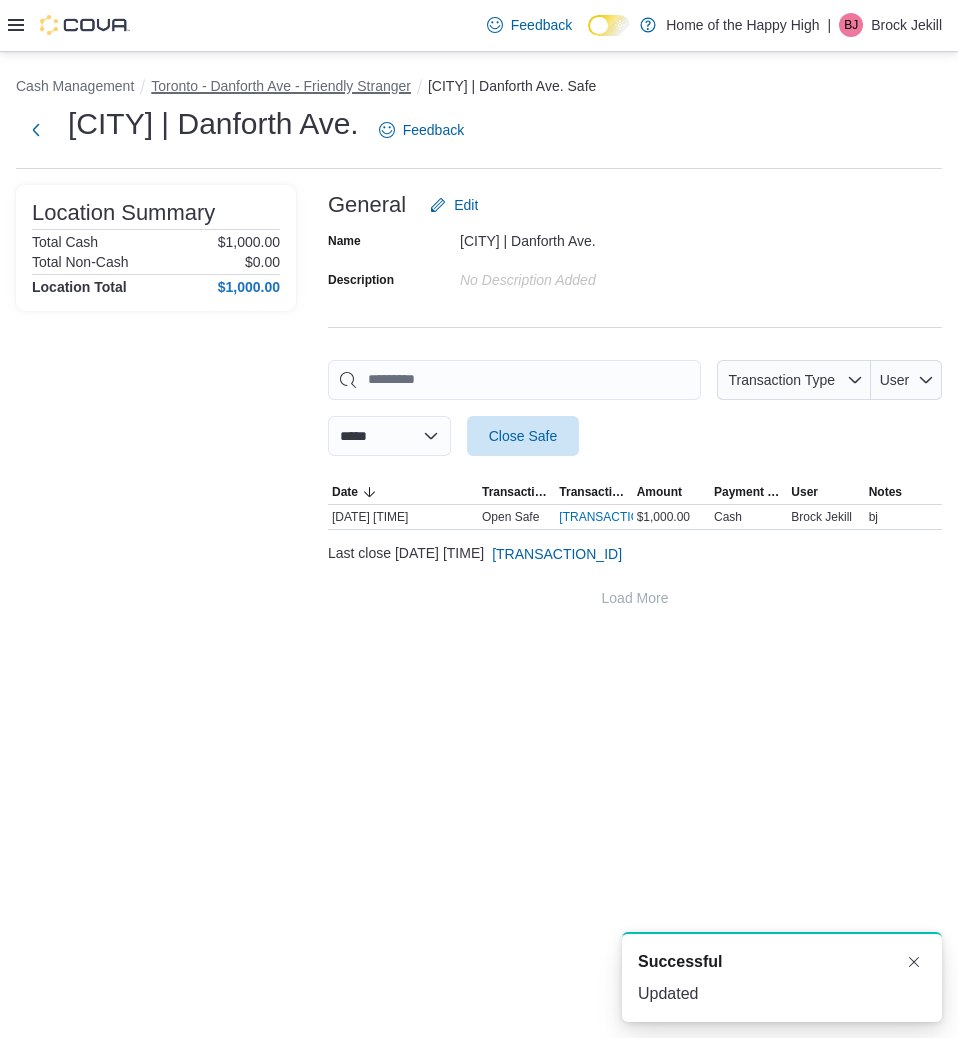 click on "Toronto - Danforth Ave - Friendly Stranger" at bounding box center (281, 86) 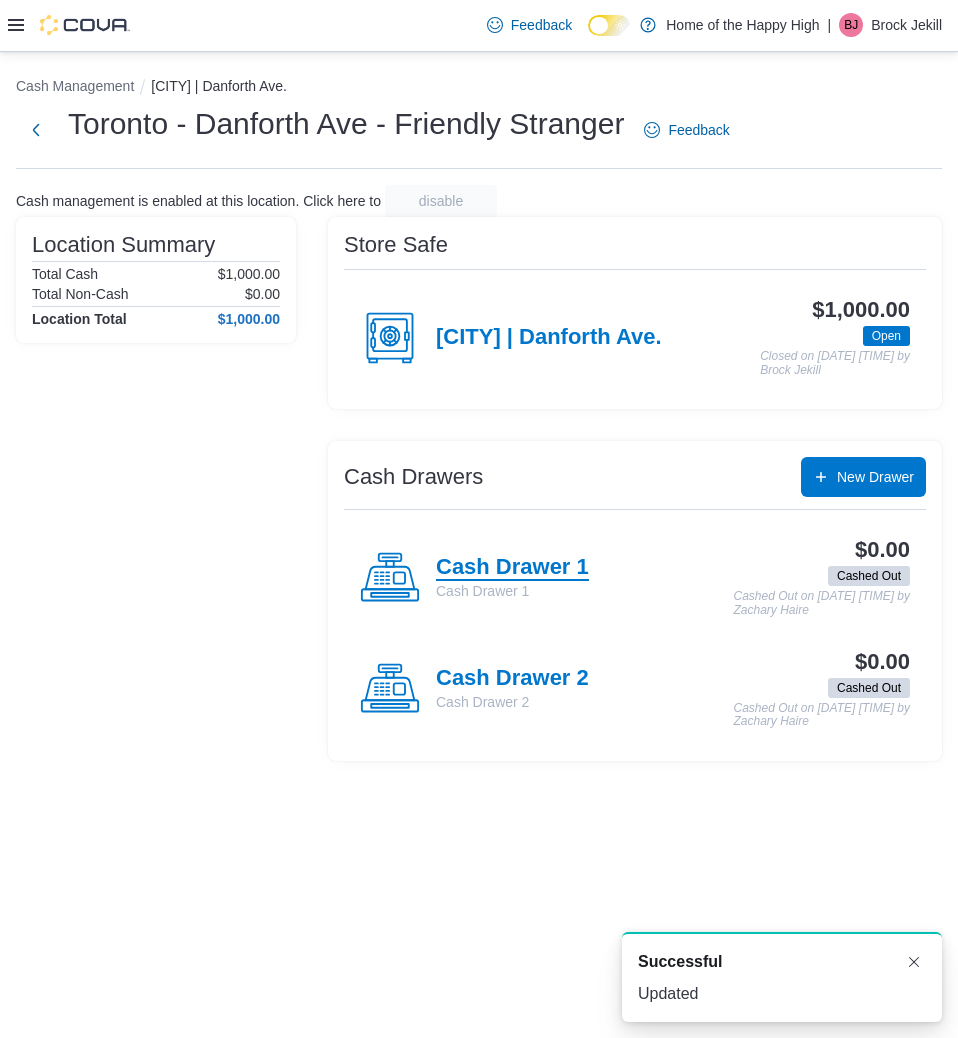 click on "Cash Drawer 1" at bounding box center (512, 568) 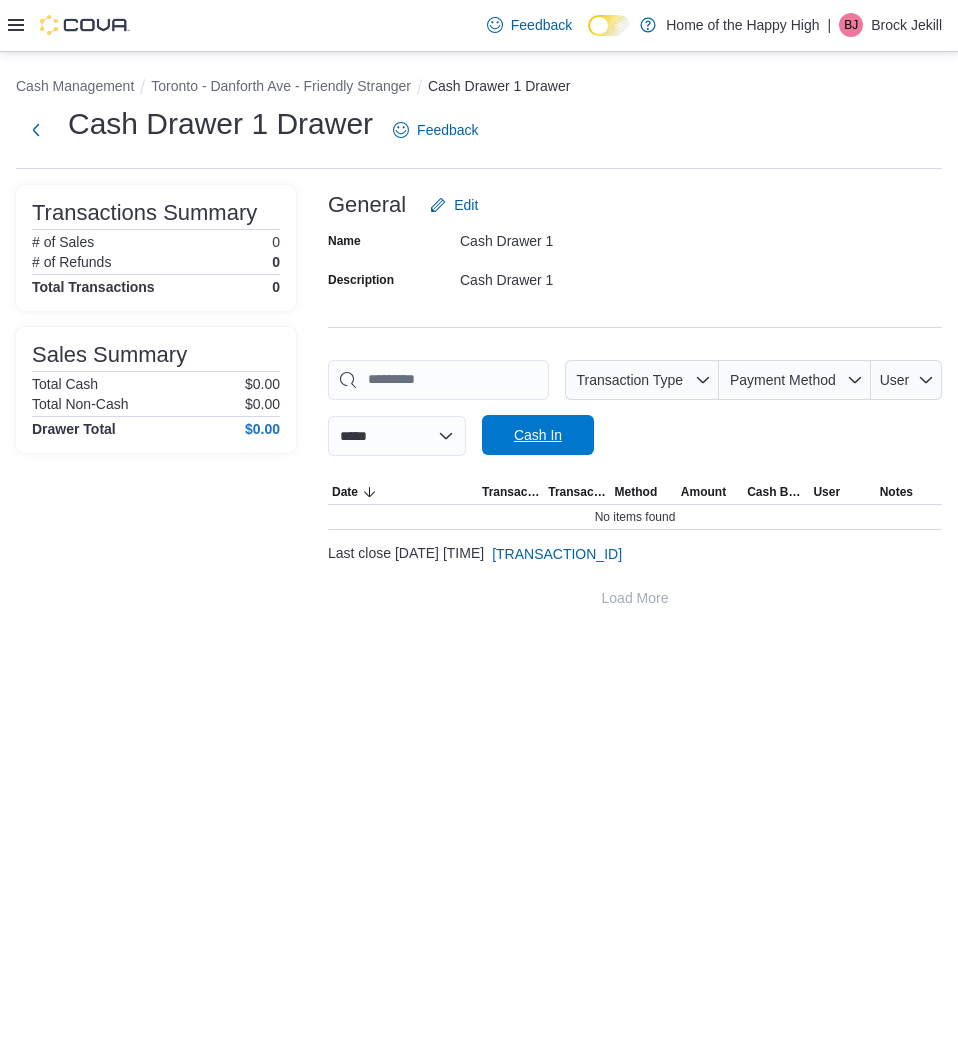 click on "Cash In" at bounding box center [538, 435] 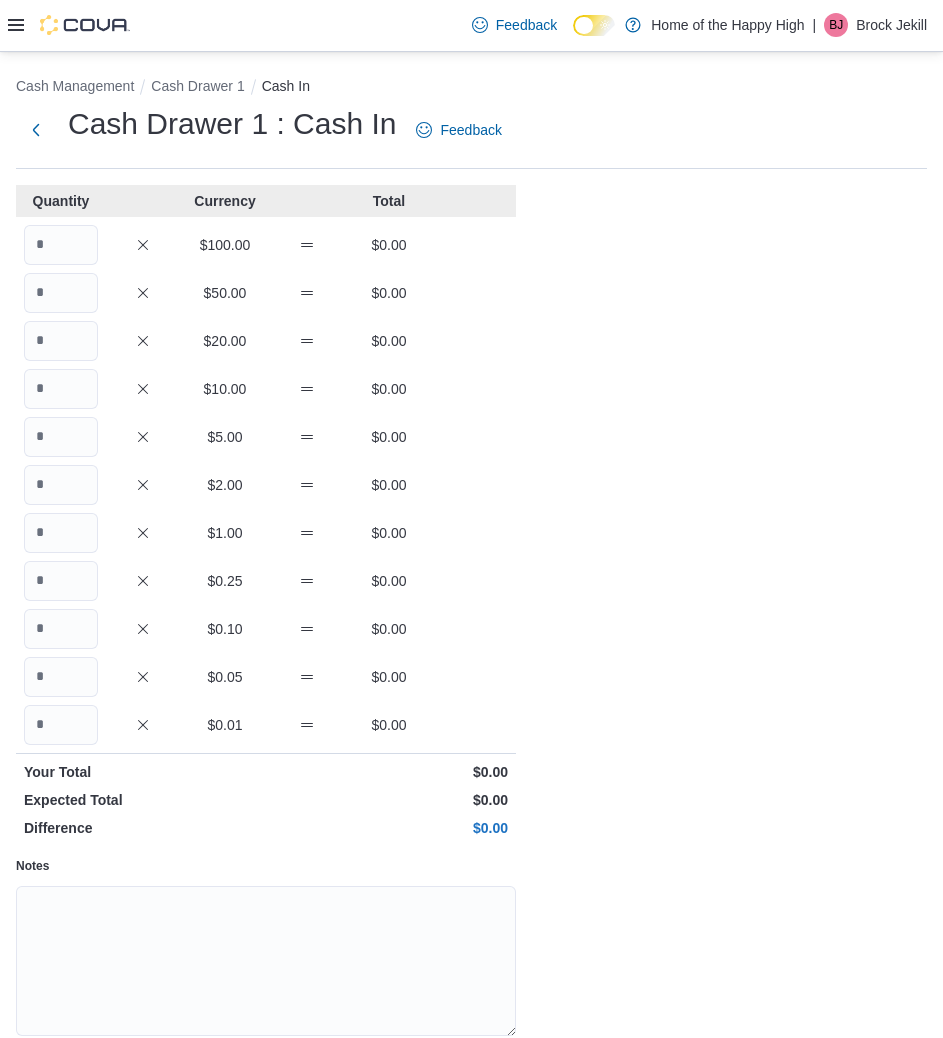 click on "$20.00 $0.00" at bounding box center [266, 341] 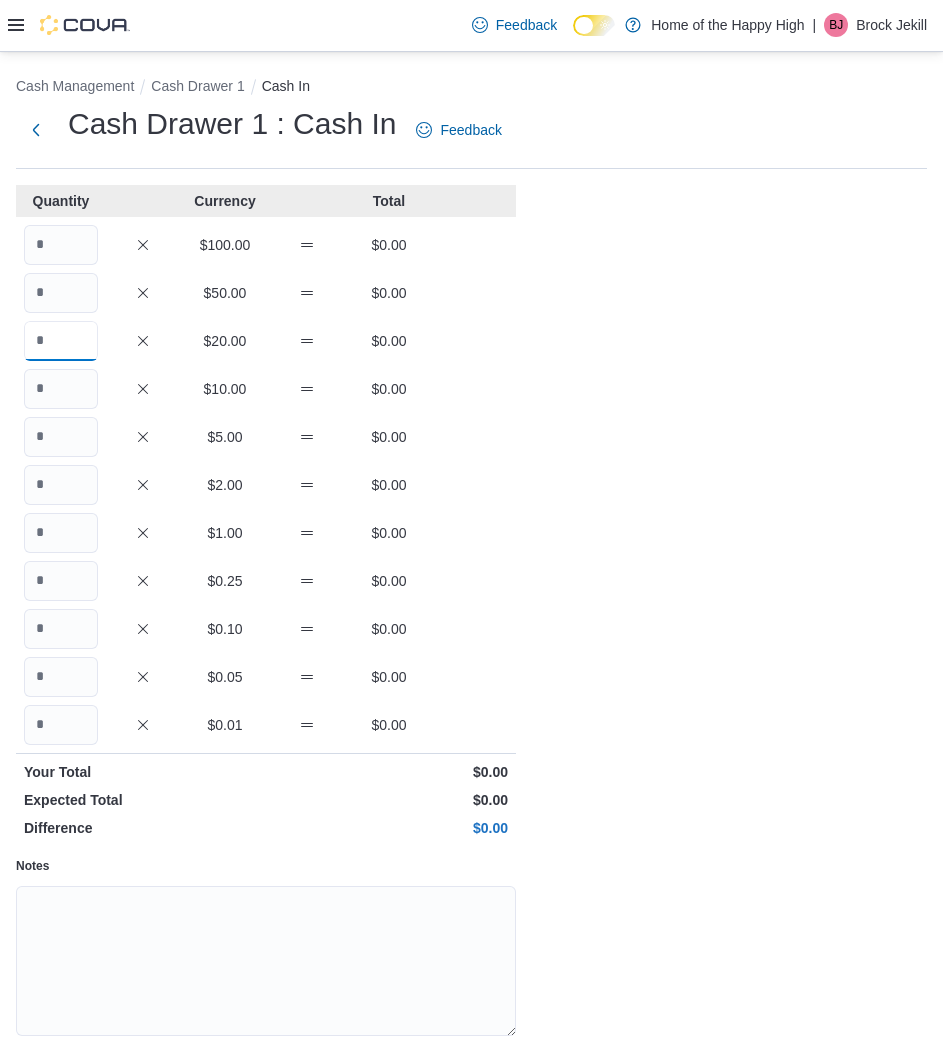 click at bounding box center (61, 341) 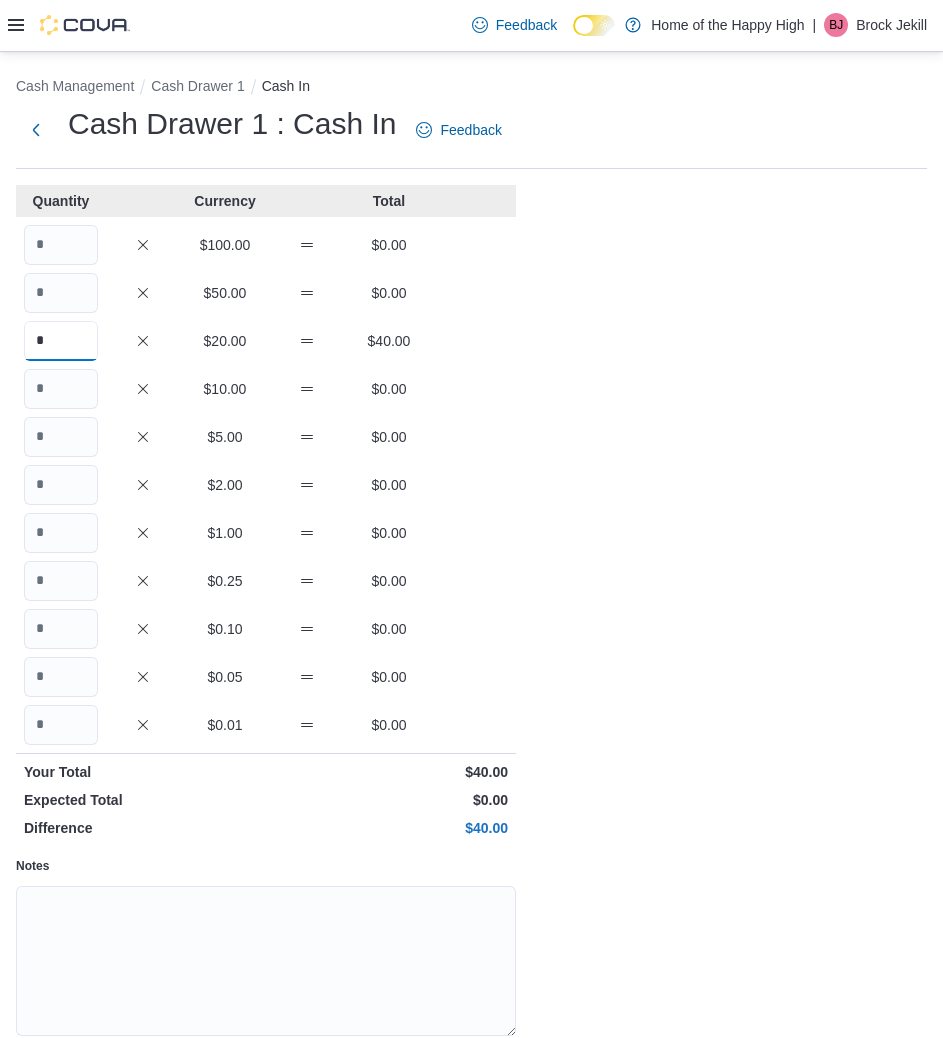 type on "*" 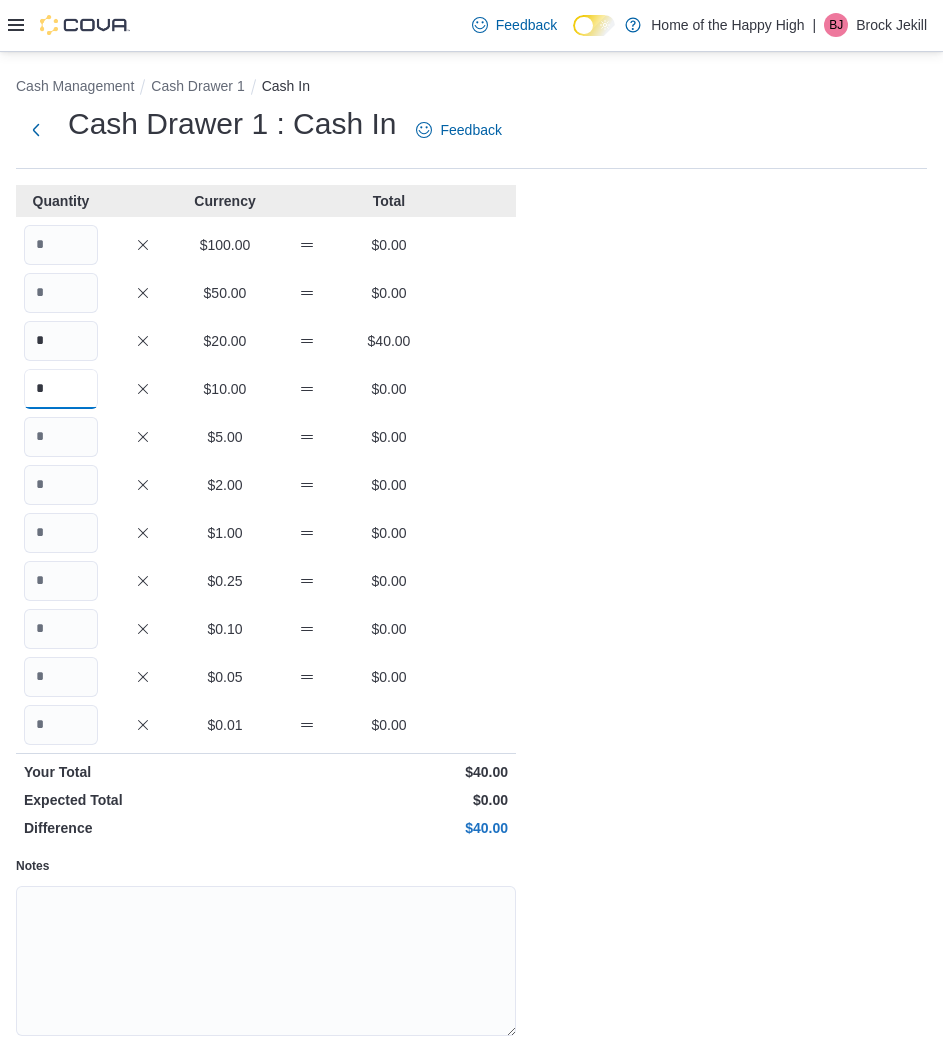 type on "*" 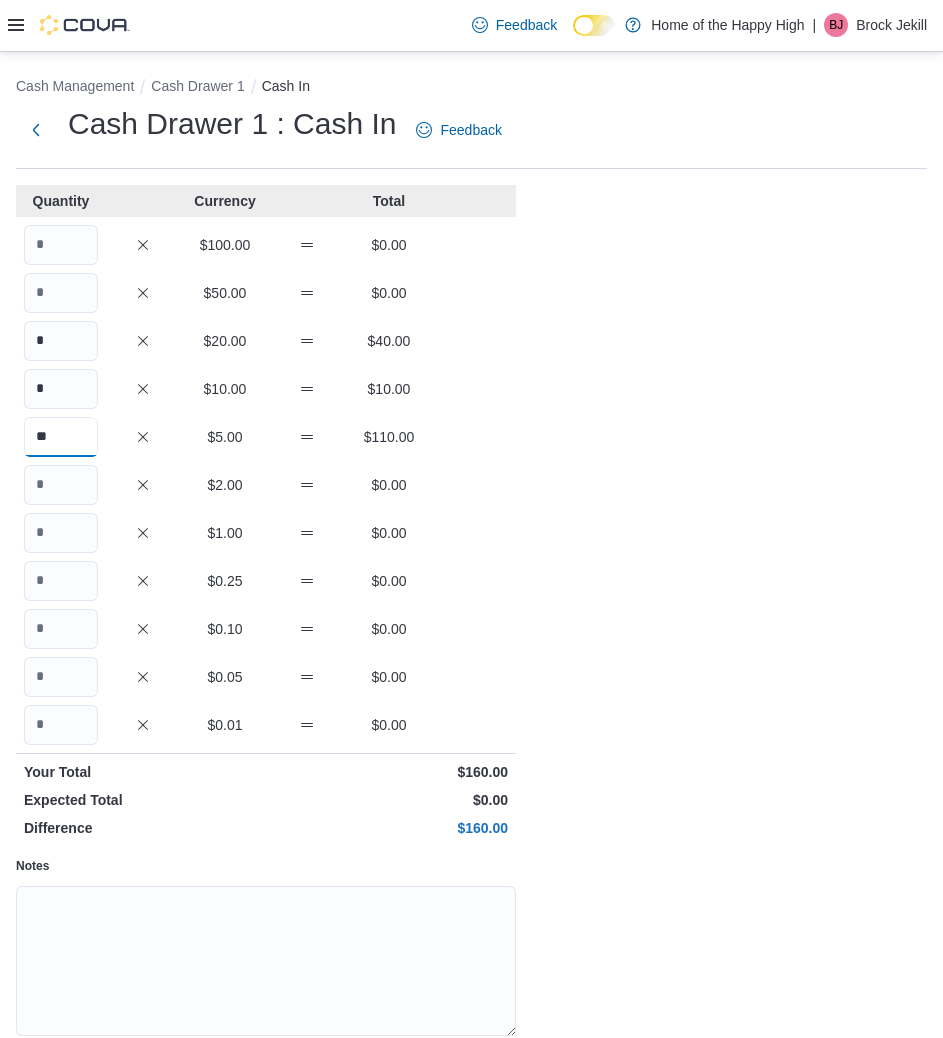 type on "**" 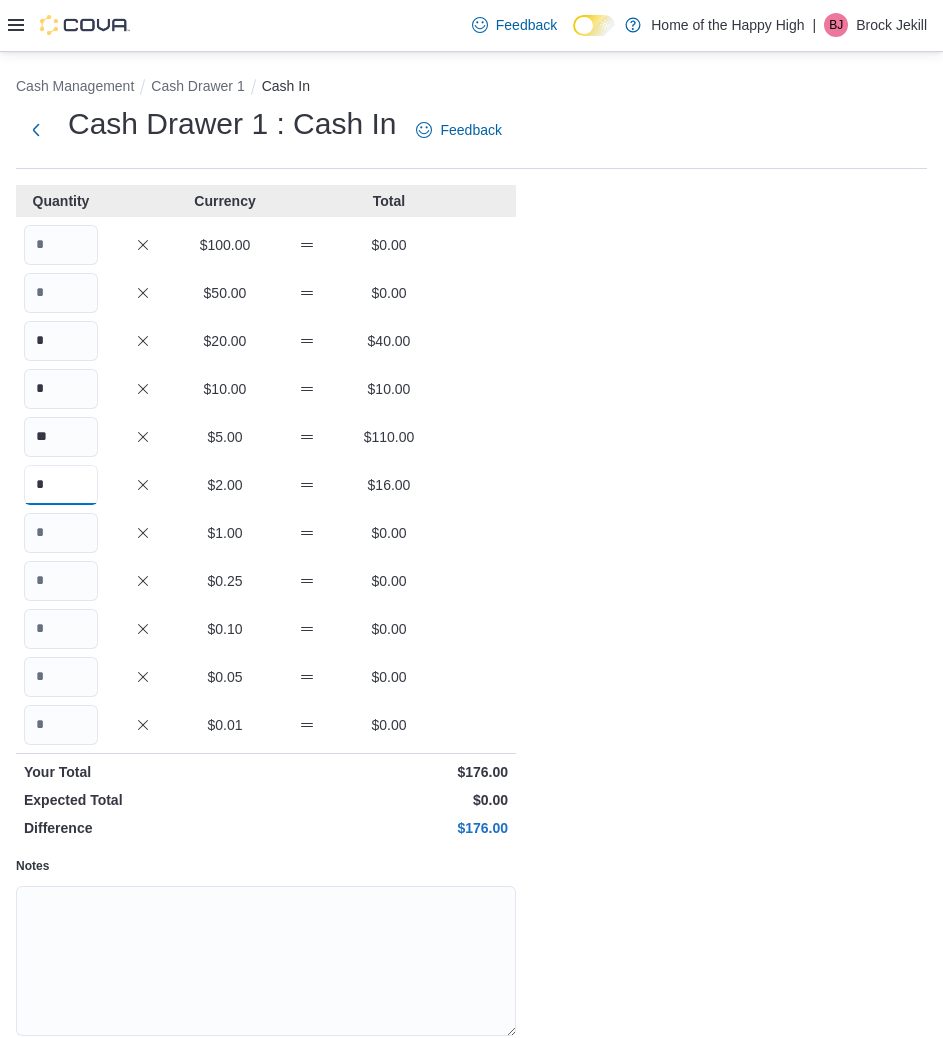 type on "*" 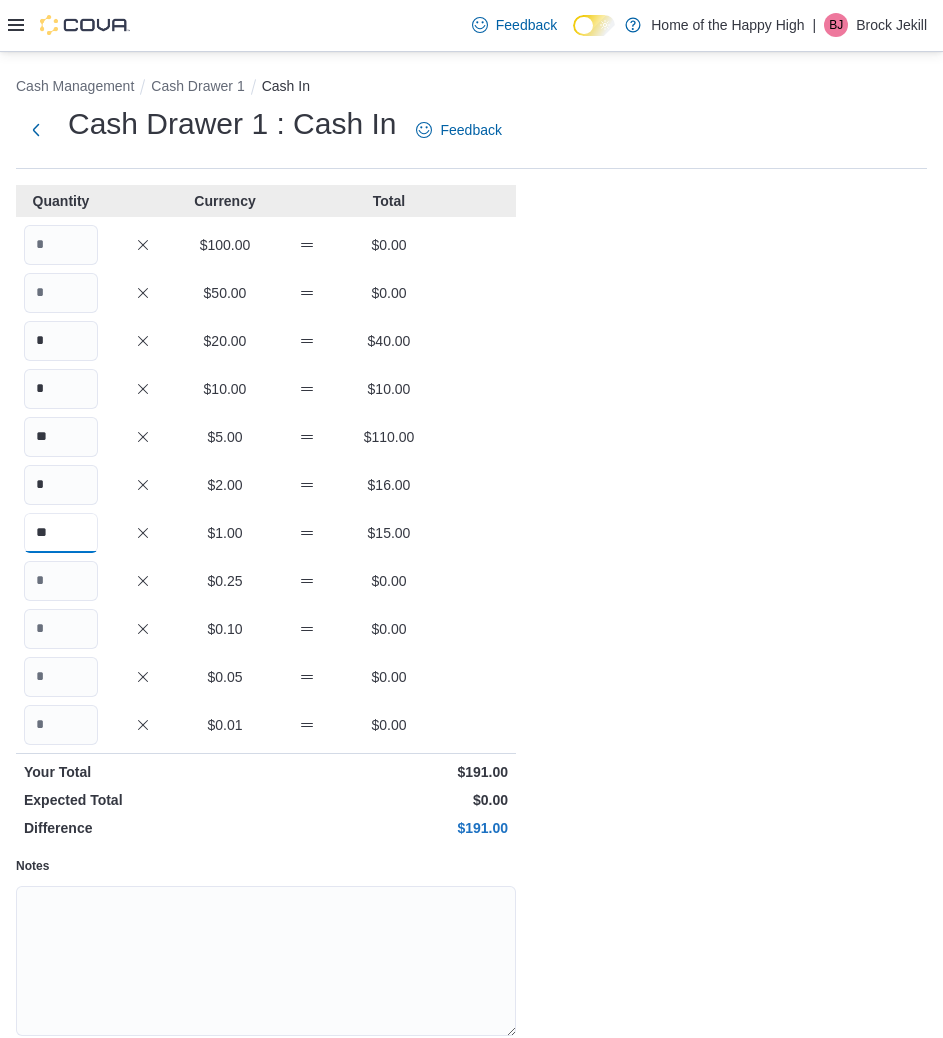 type on "**" 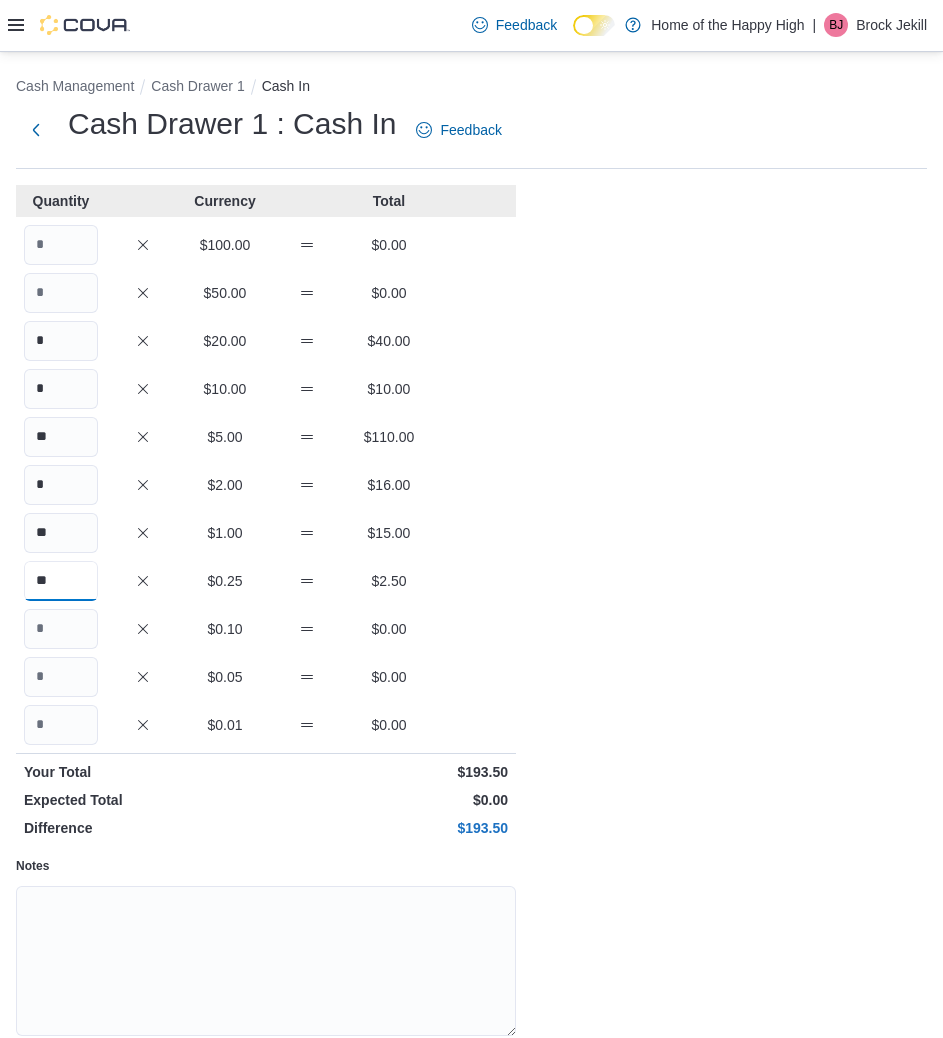 type on "**" 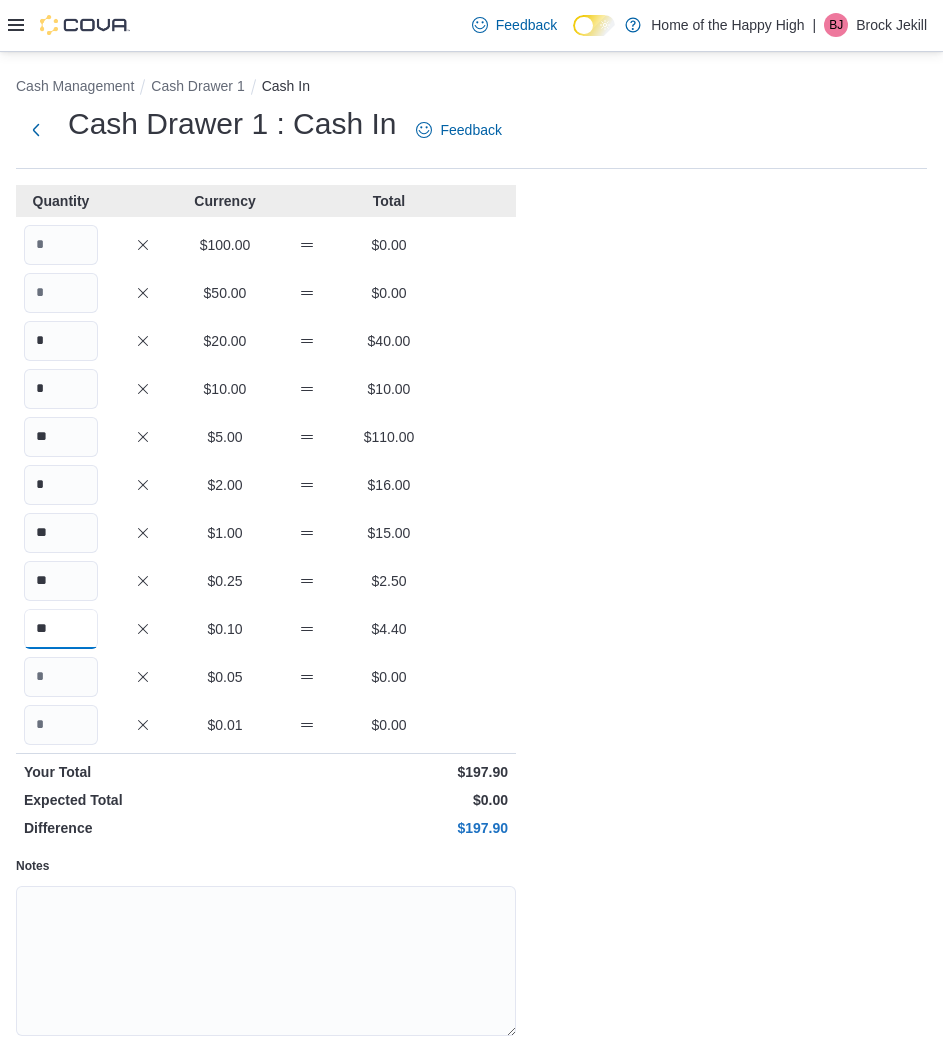 type on "**" 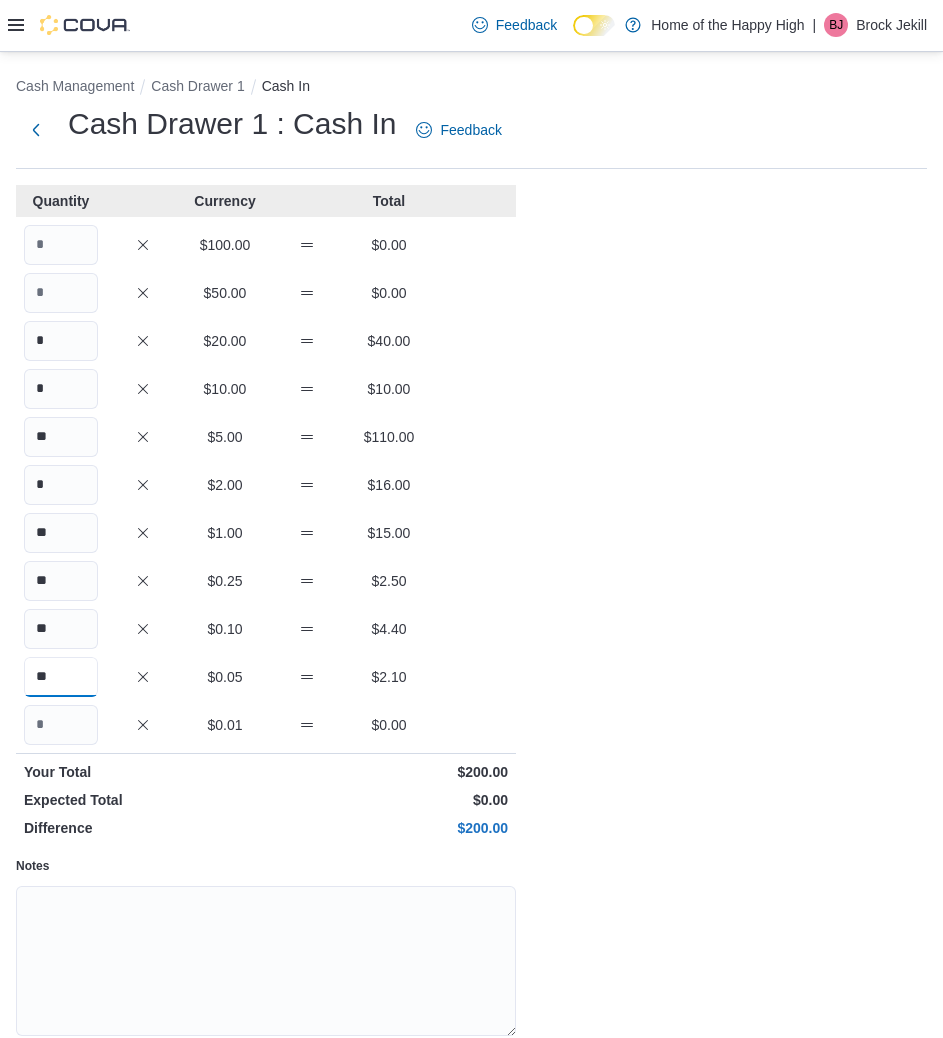 type on "**" 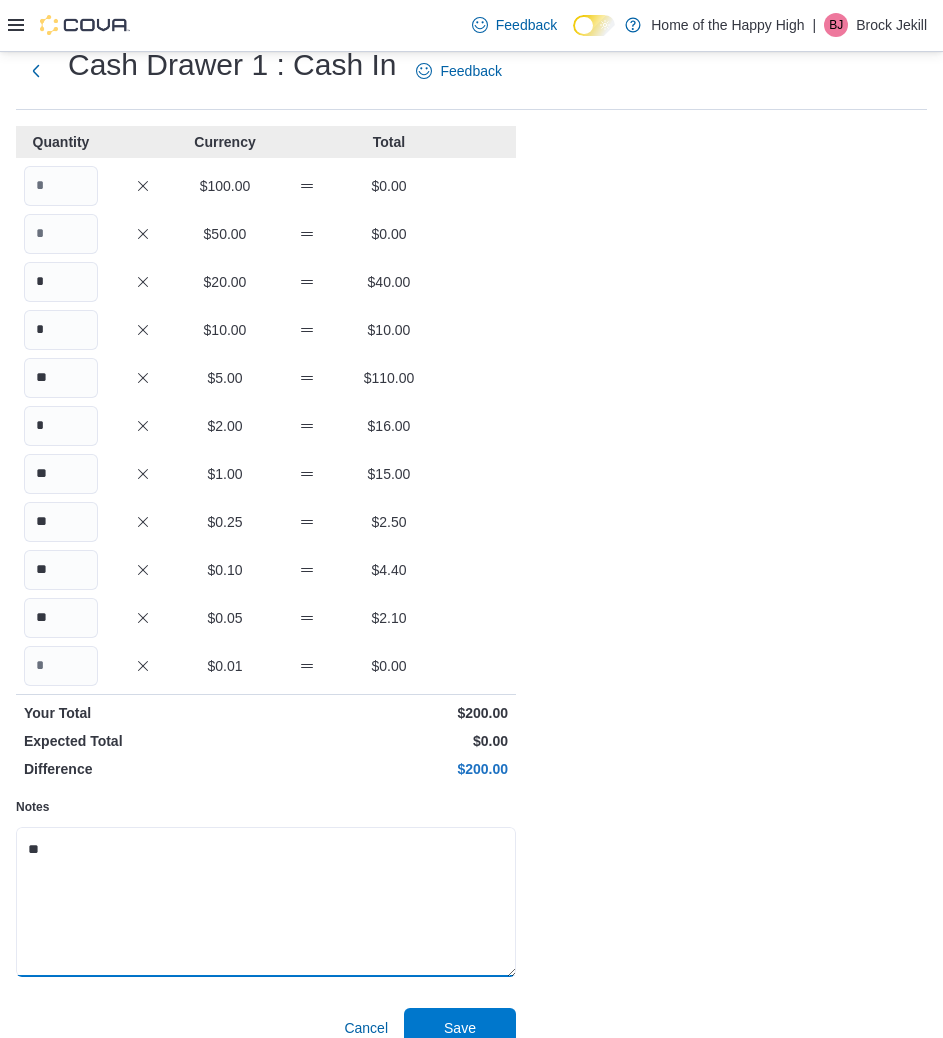 scroll, scrollTop: 85, scrollLeft: 0, axis: vertical 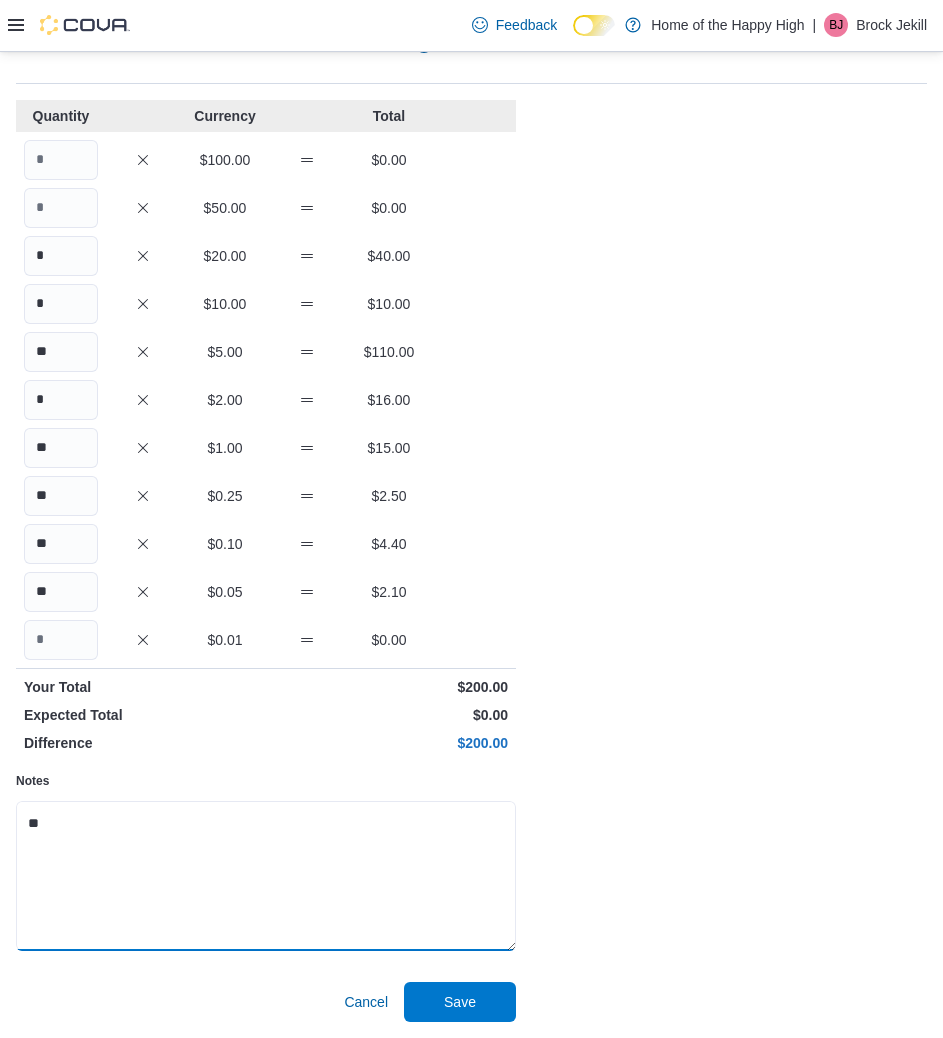 type on "**" 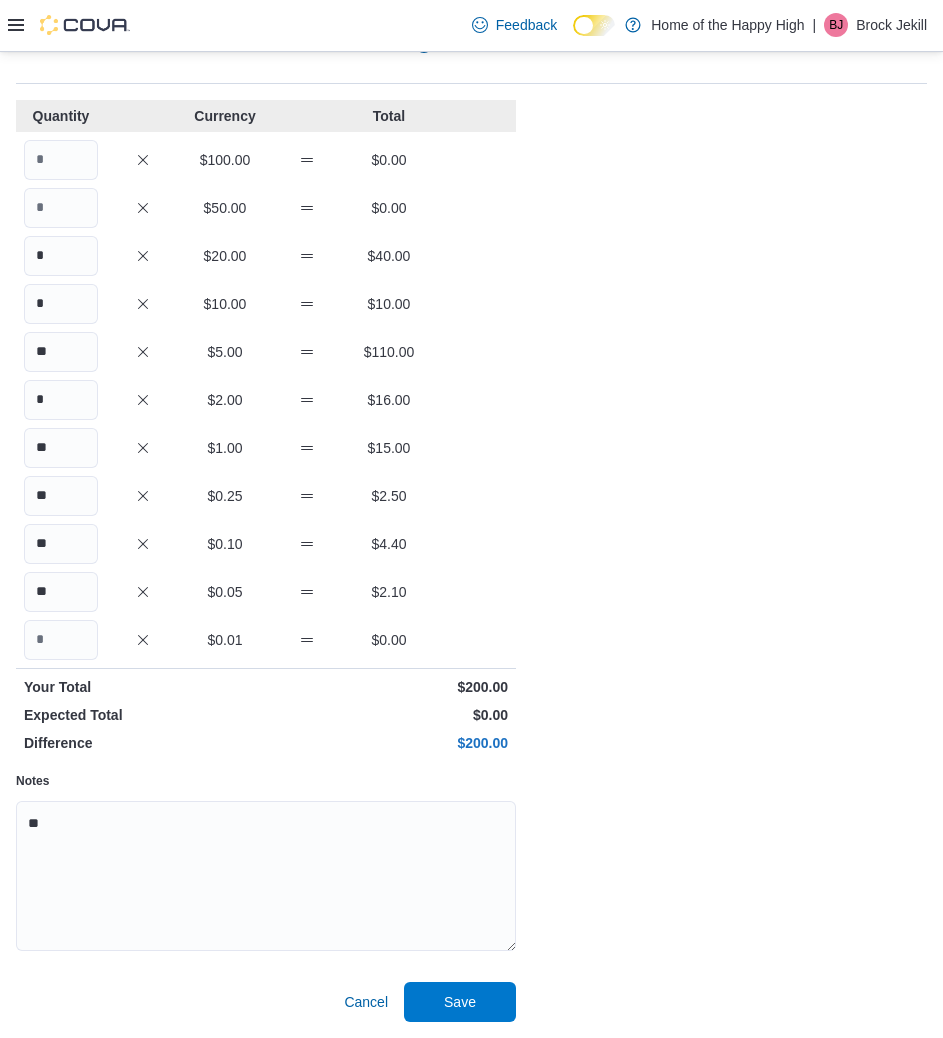 click on "Cash Management Cash Drawer 1 Cash In Cash Drawer 1 : Cash In Feedback   Quantity Currency Total $100.00 $0.00 $50.00 $0.00 * $20.00 $40.00 * $10.00 $10.00 ** $5.00 $110.00 * $2.00 $16.00 ** $1.00 $15.00 ** $0.25 $2.50 ** $0.10 $4.40 ** $0.05 $2.10 $0.01 $0.00 Your Total $200.00 Expected Total $0.00 Difference $200.00 Notes  ** Cancel Save" at bounding box center (471, 502) 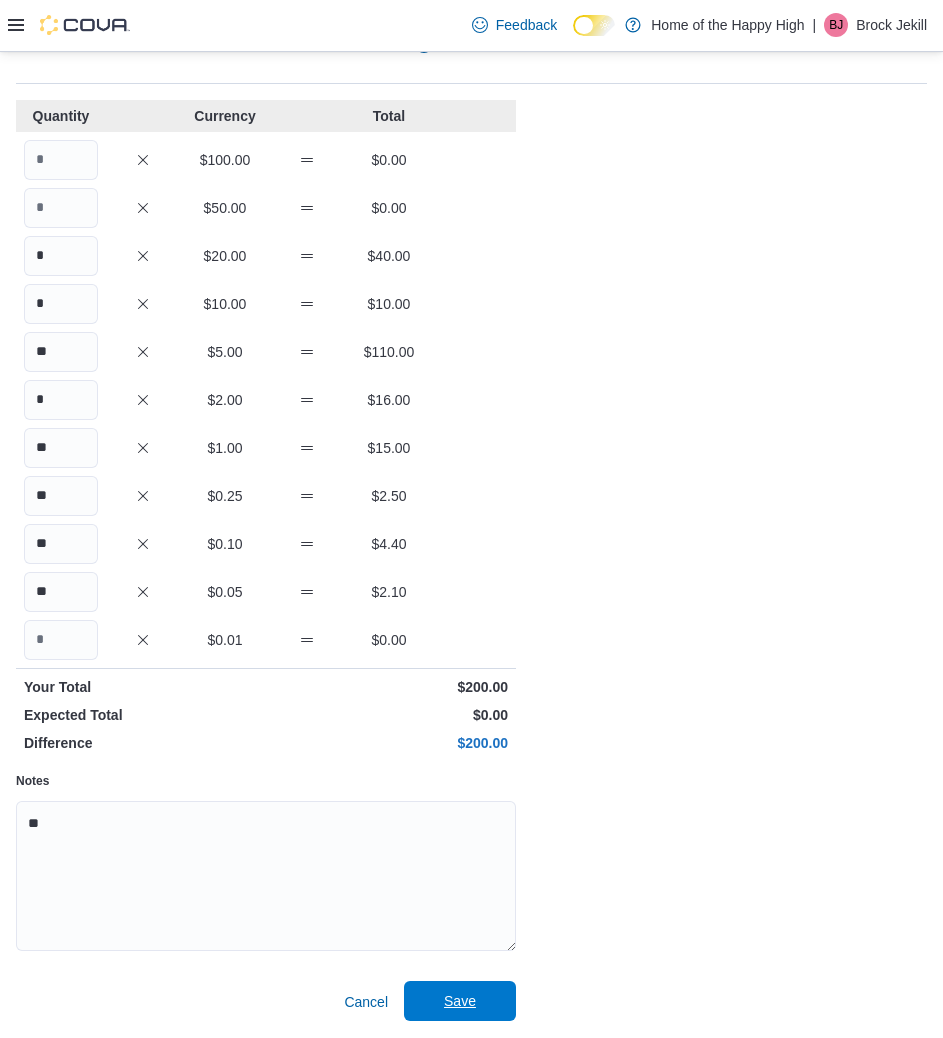 click on "Save" at bounding box center (460, 1001) 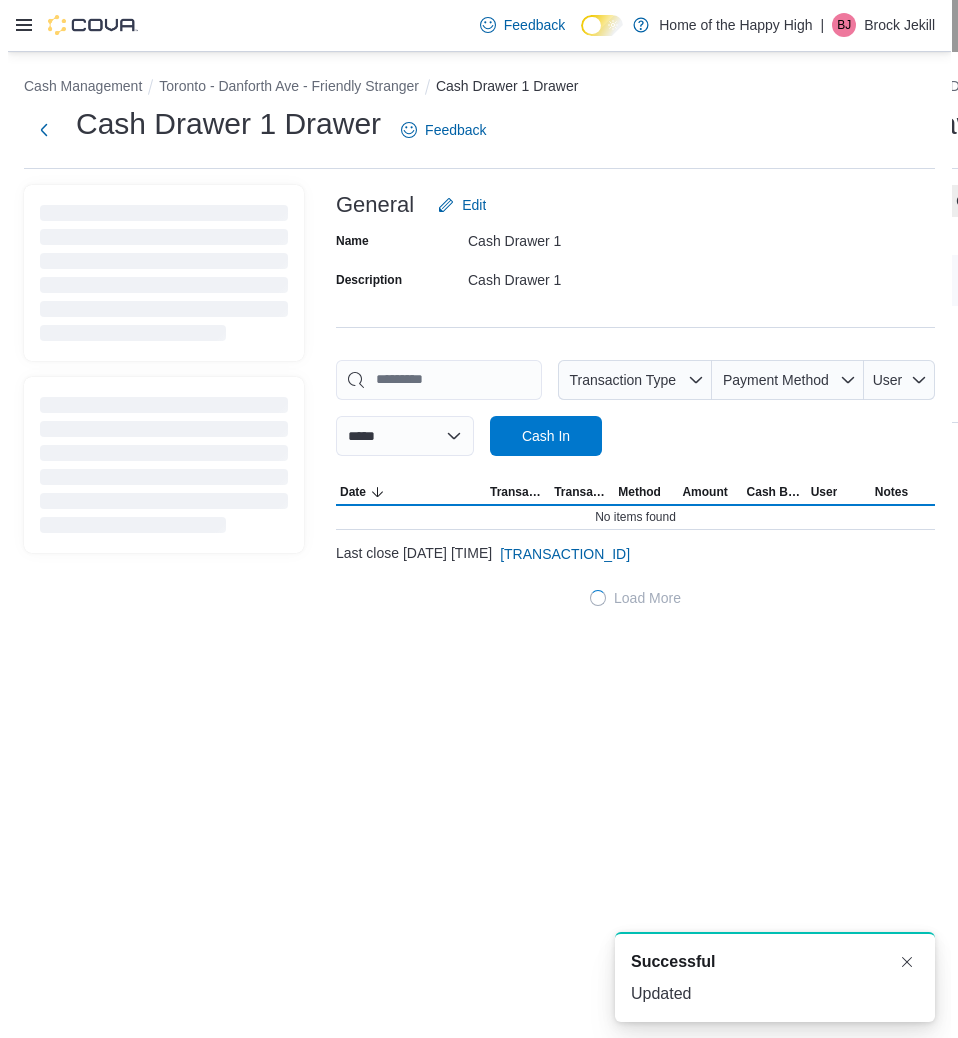 scroll, scrollTop: 0, scrollLeft: 0, axis: both 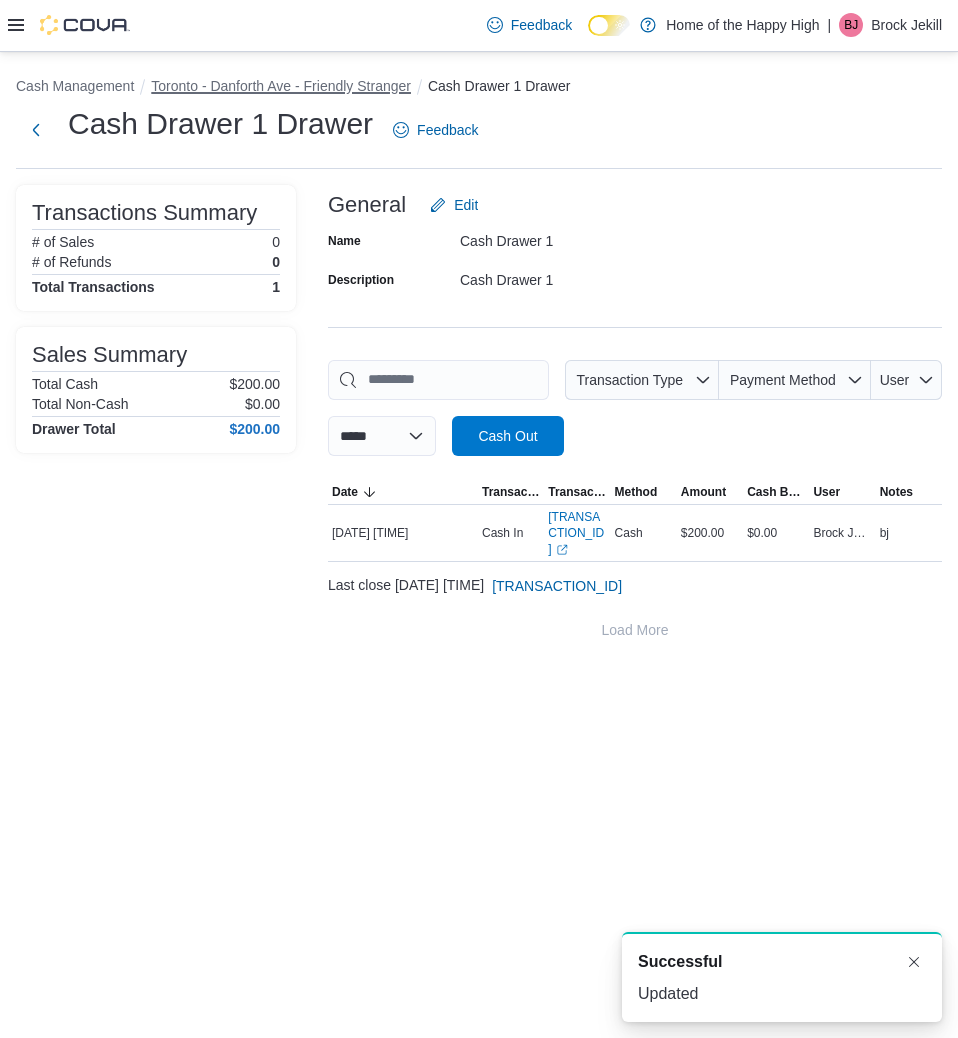 click on "Toronto - Danforth Ave - Friendly Stranger" at bounding box center (281, 86) 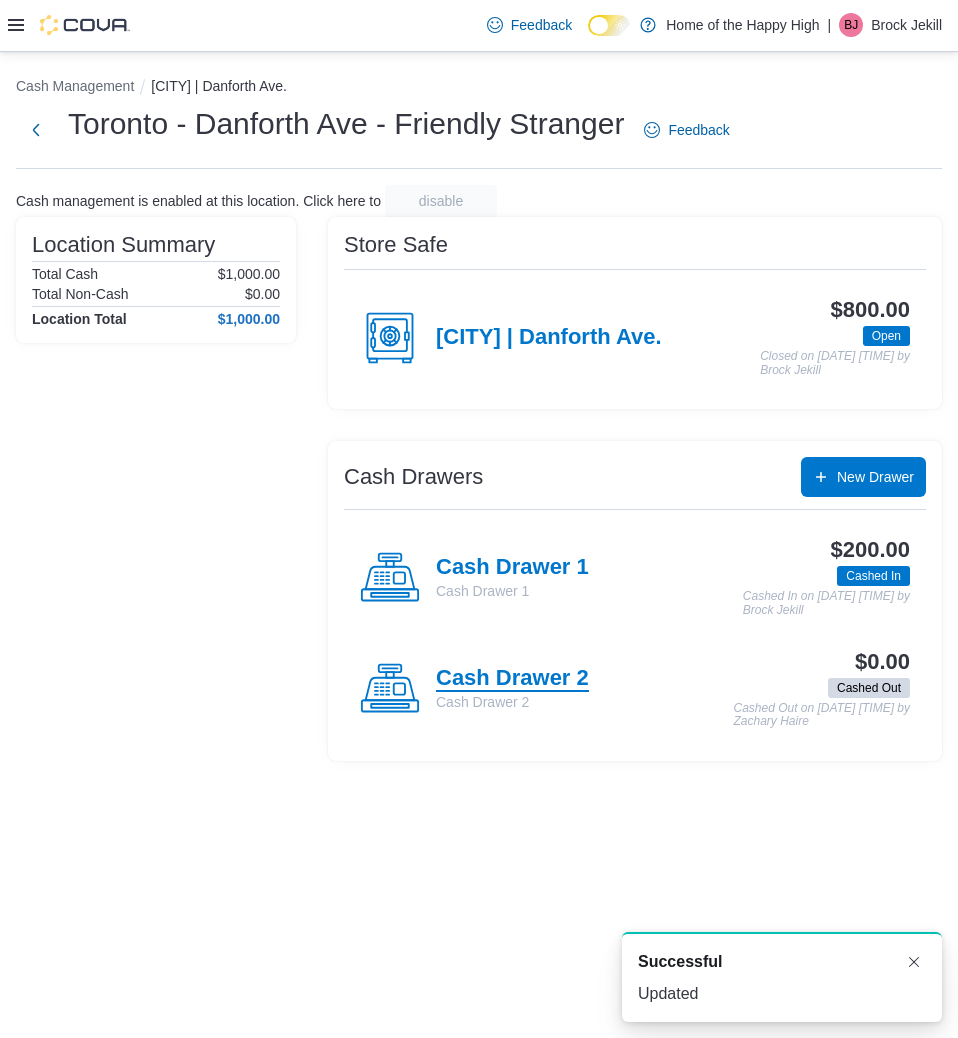 click on "Cash Drawer 2" at bounding box center [512, 679] 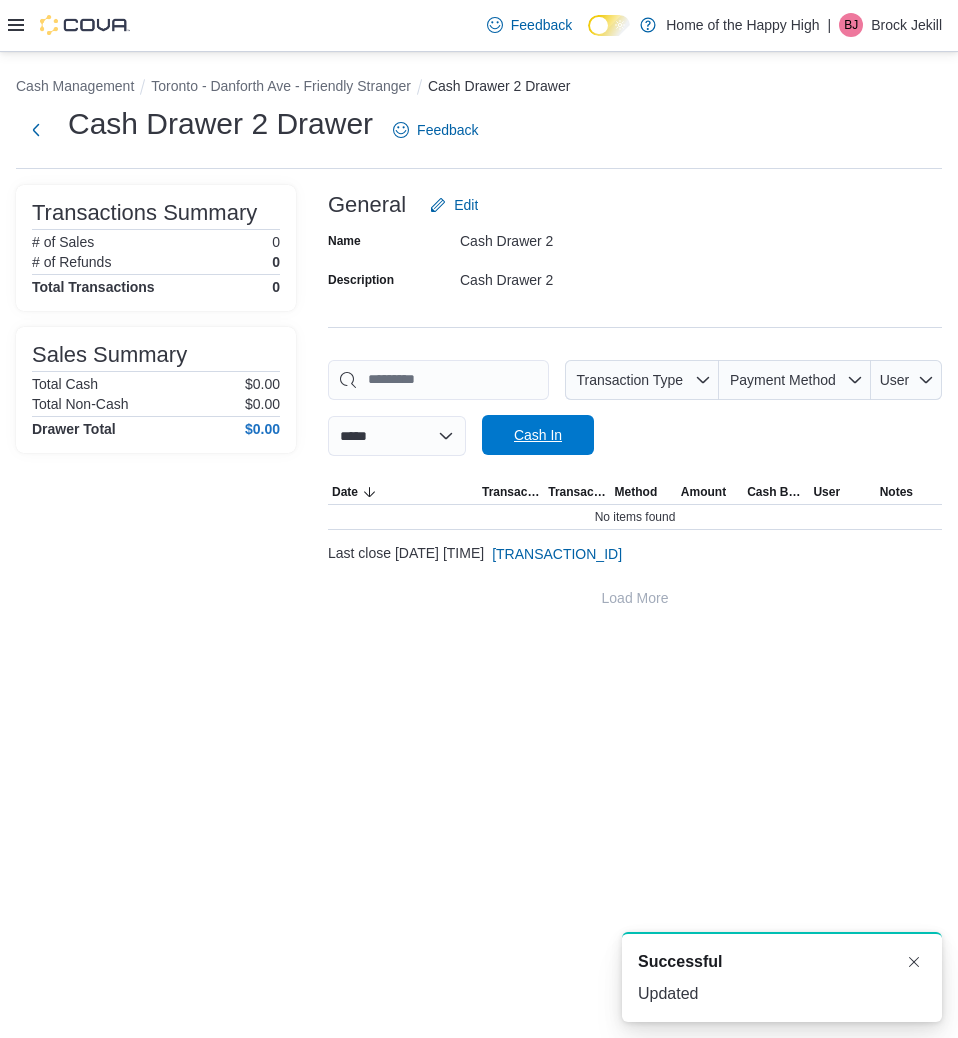 click on "Cash In" at bounding box center (538, 435) 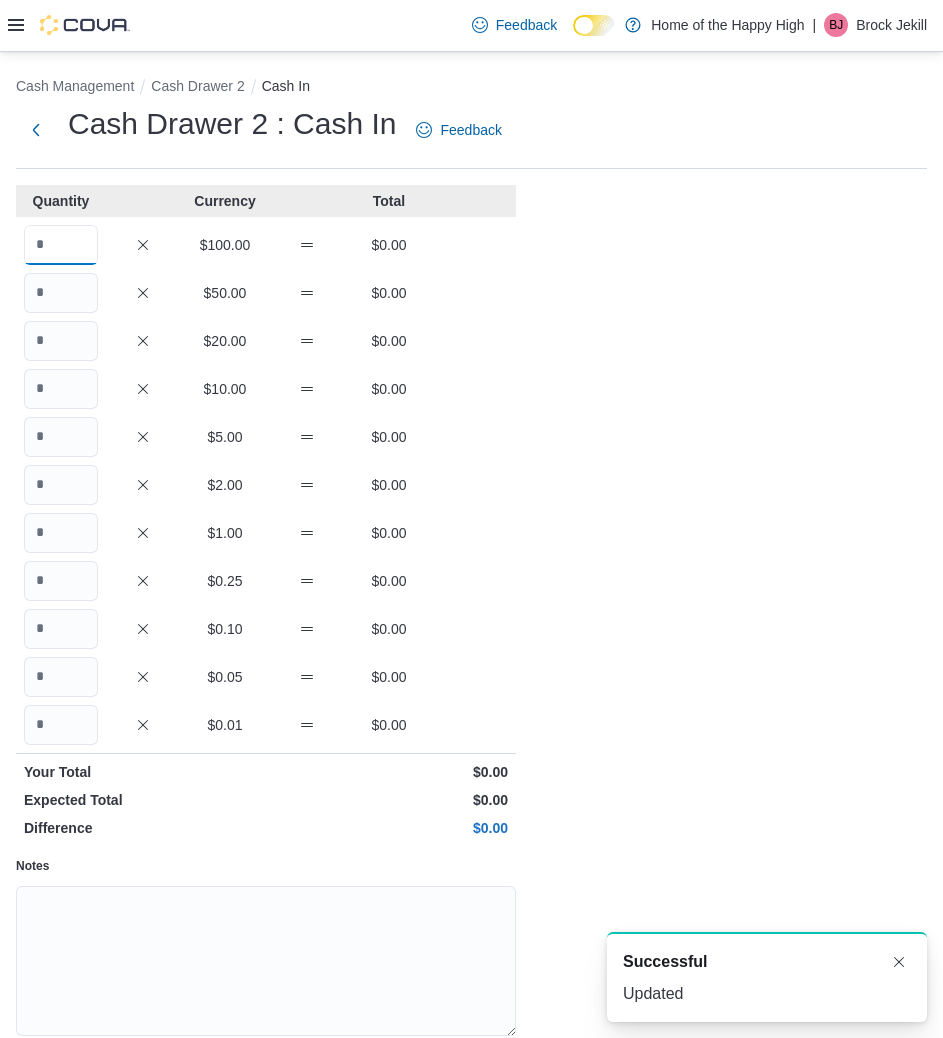 click at bounding box center [61, 245] 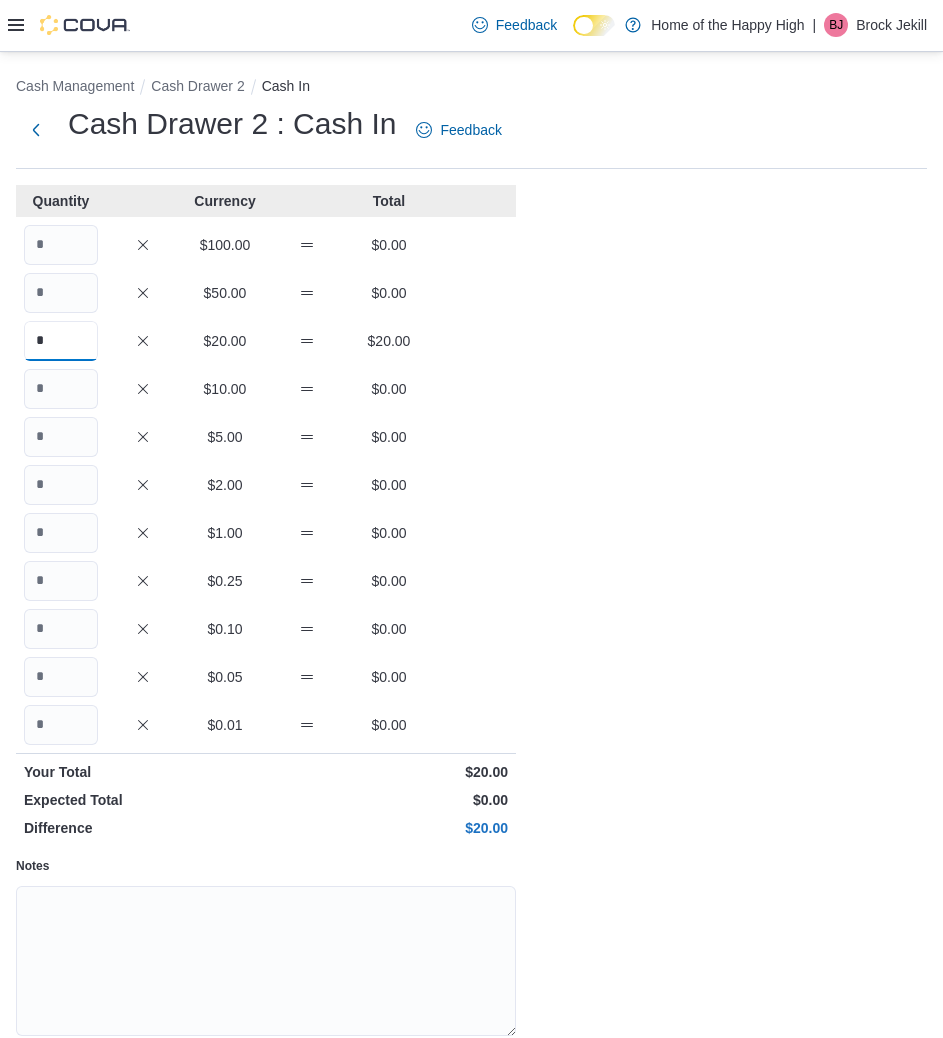 type on "*" 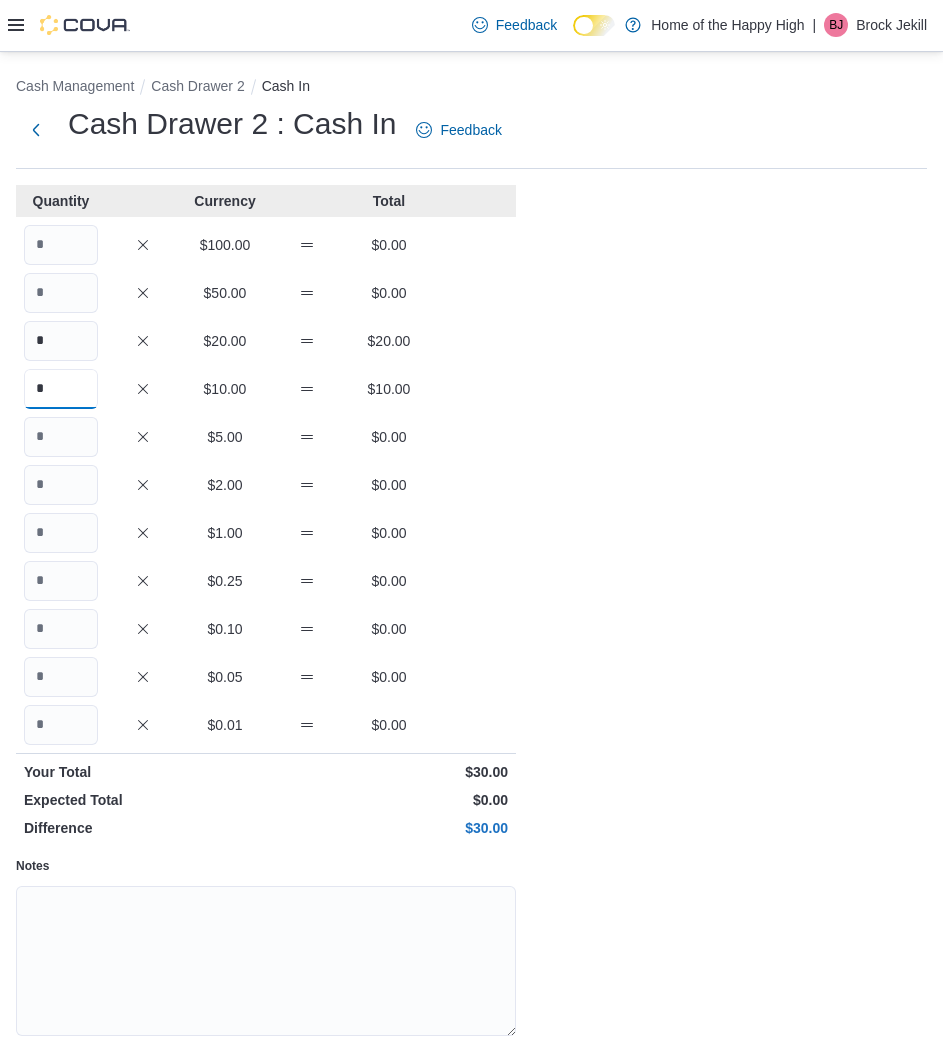 type on "*" 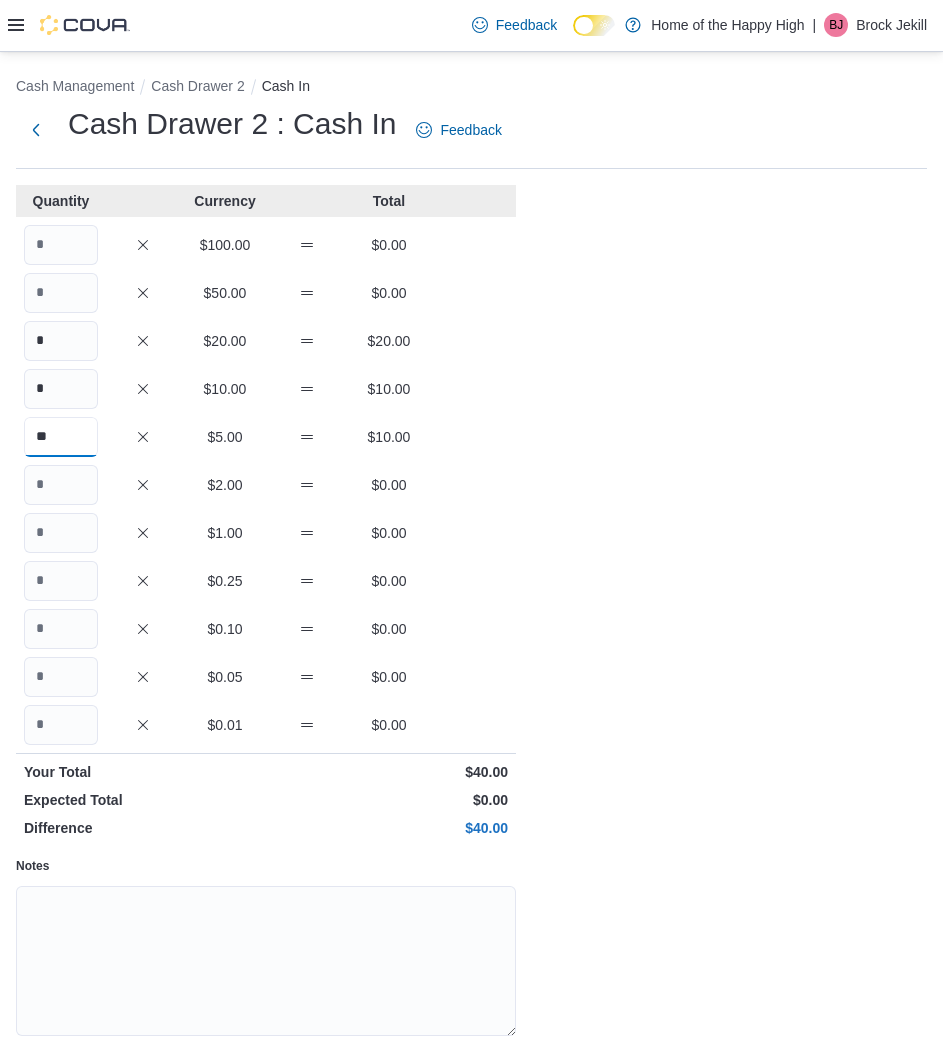 type on "**" 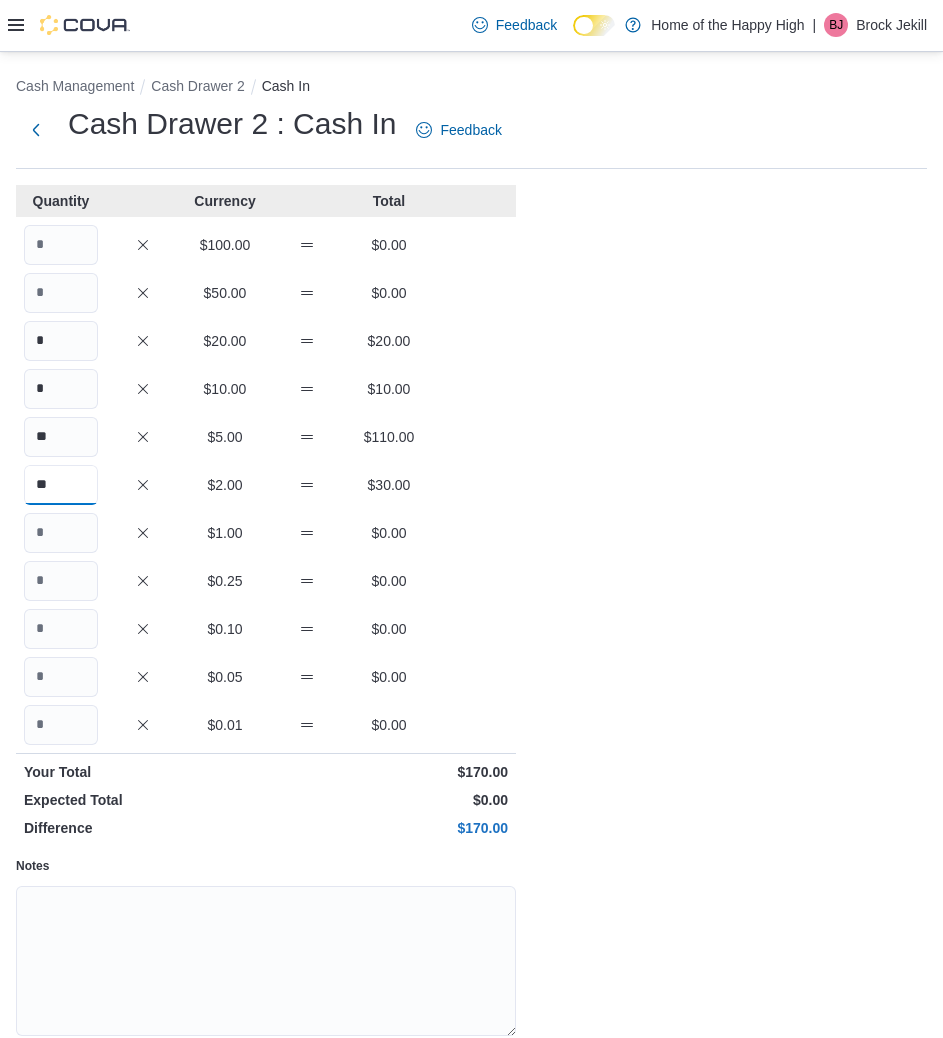 type on "**" 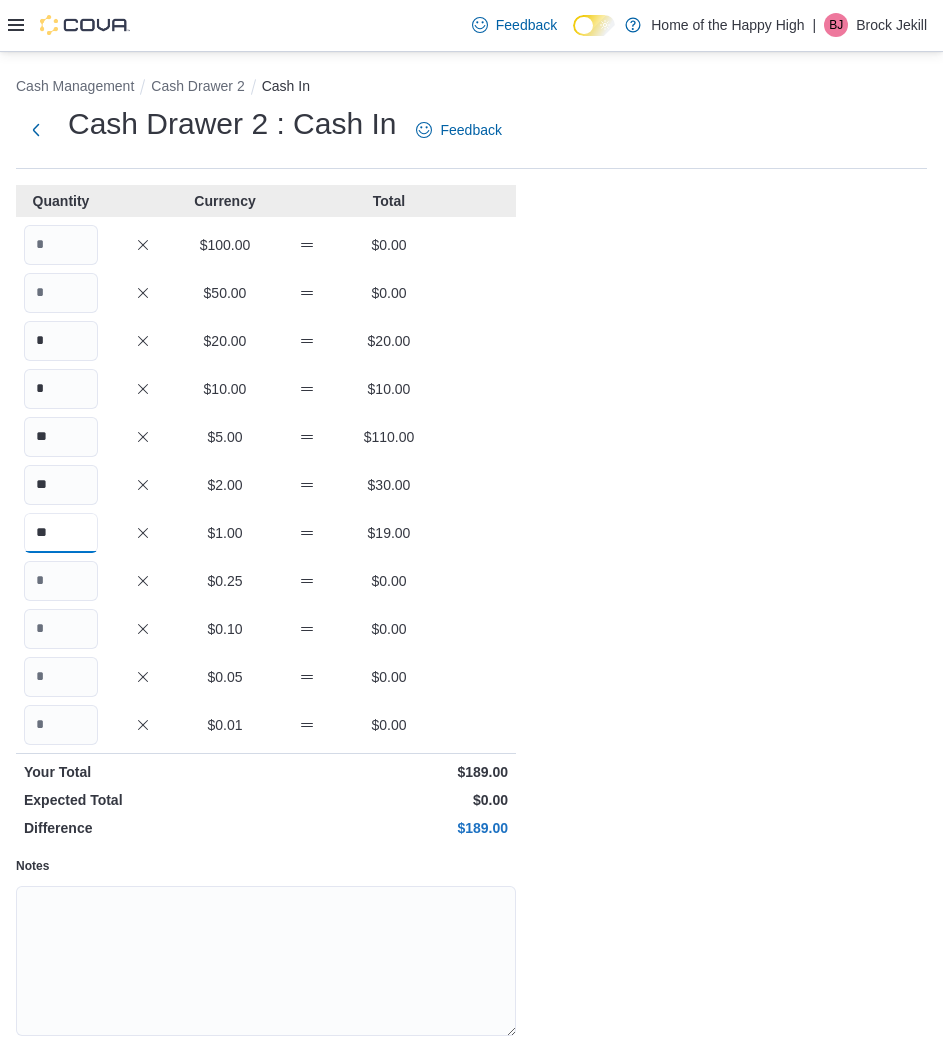 type on "**" 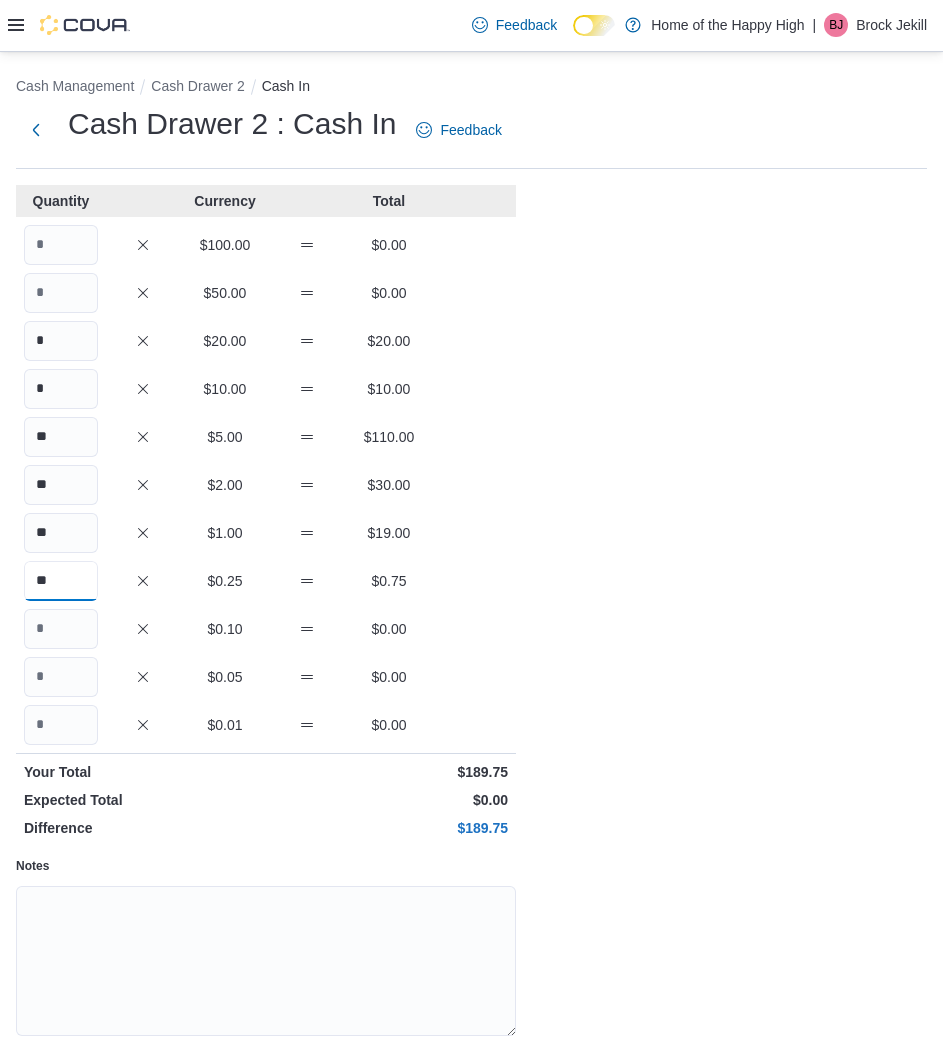 type on "**" 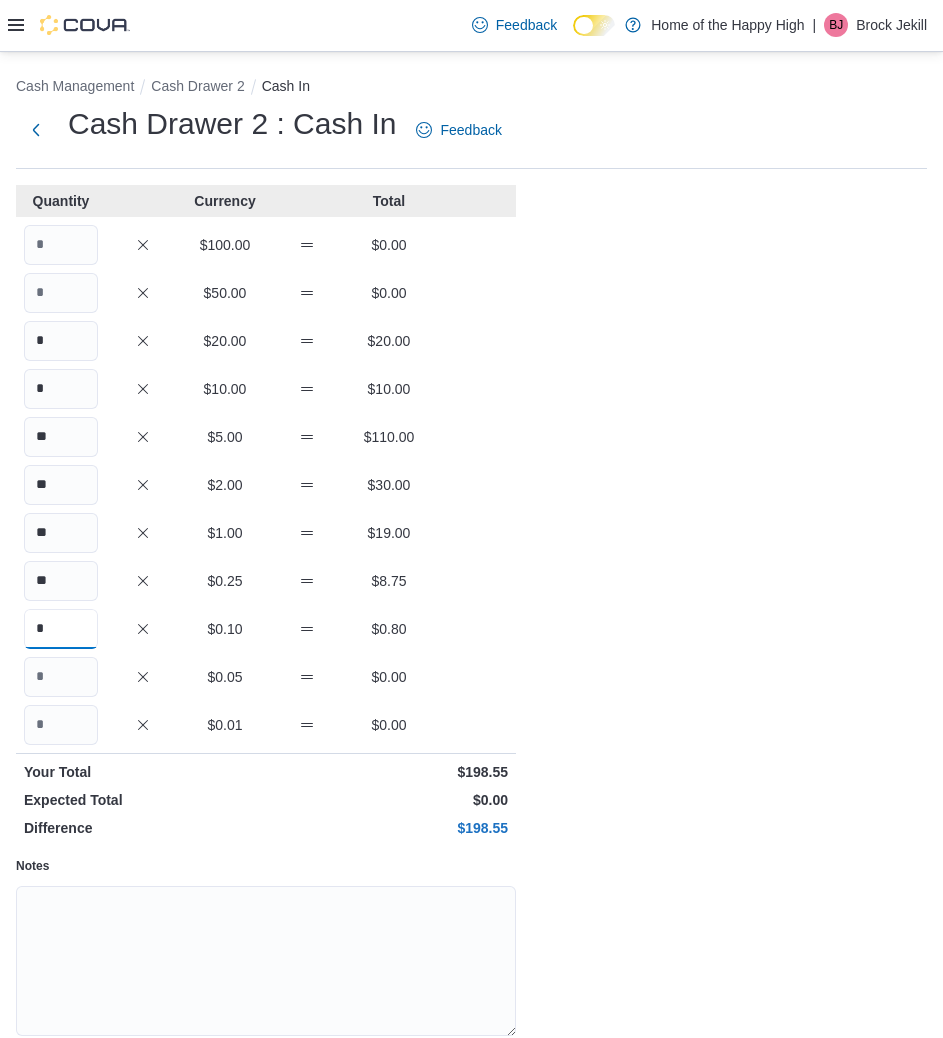 type on "*" 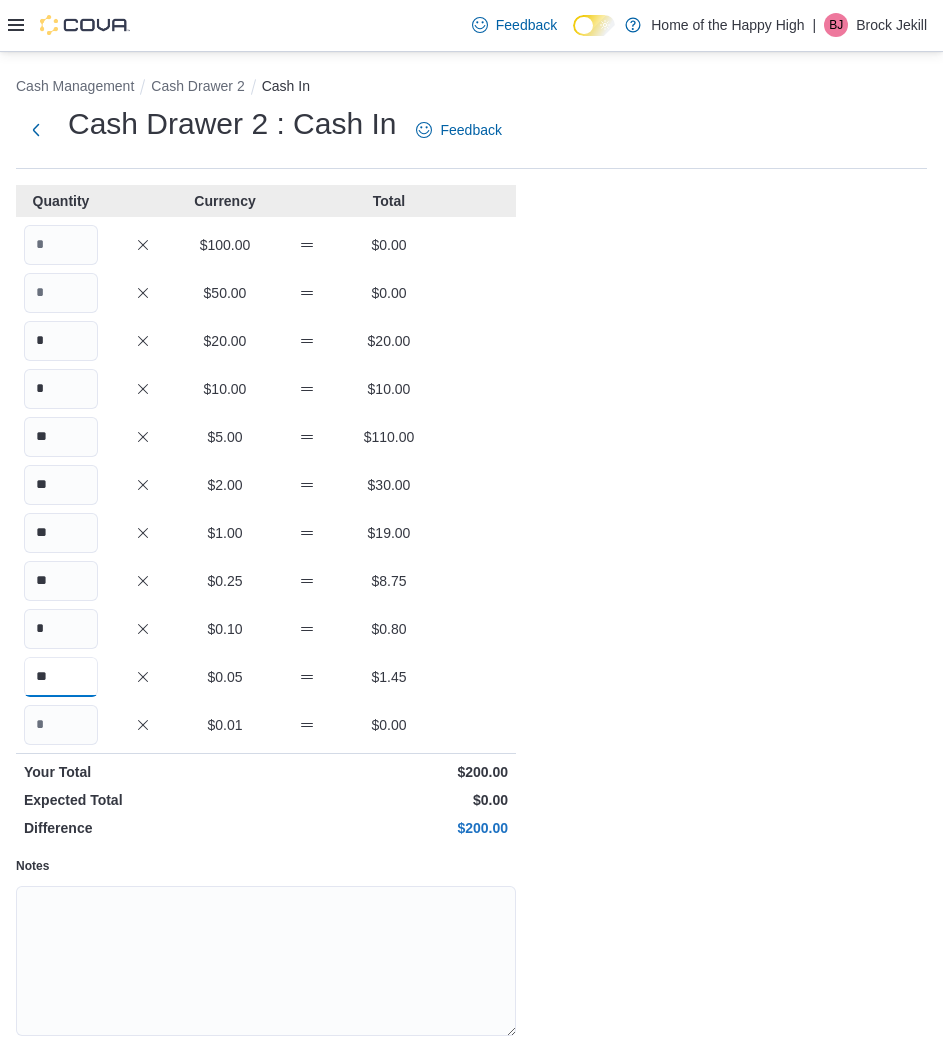 type on "**" 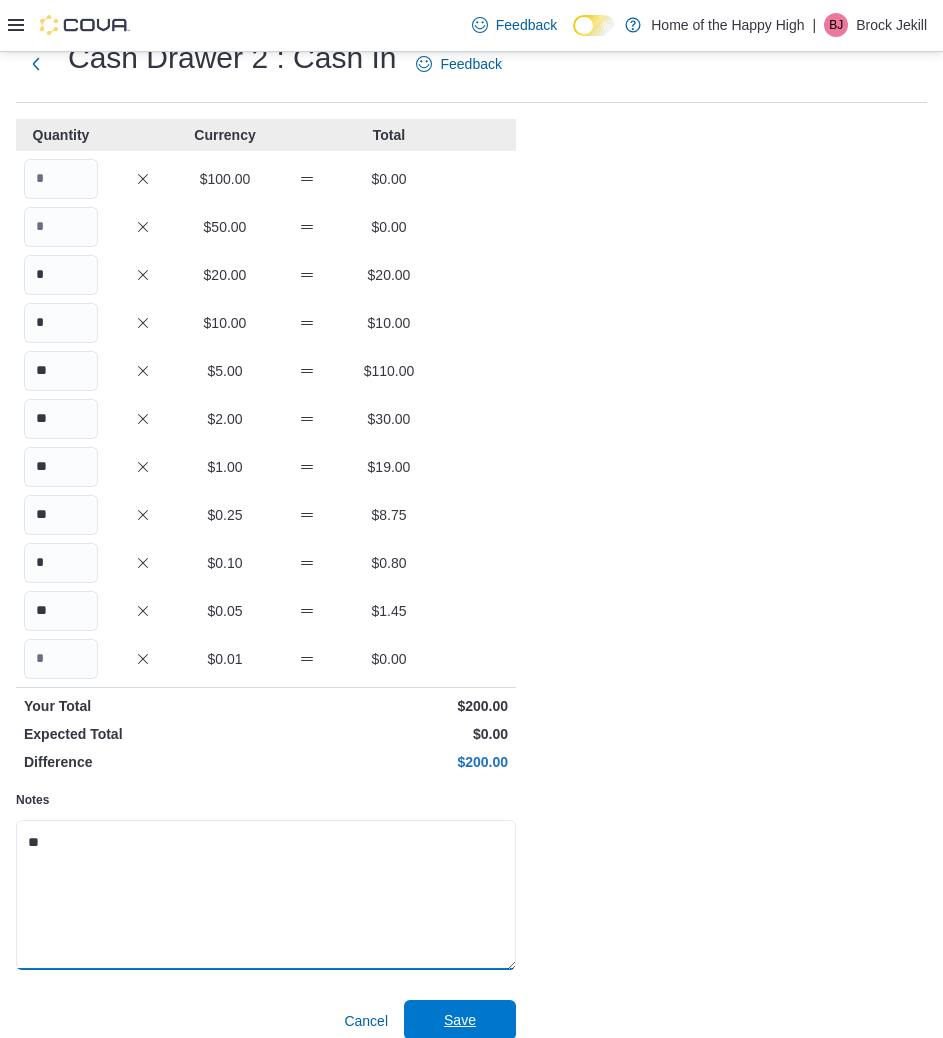 scroll, scrollTop: 85, scrollLeft: 0, axis: vertical 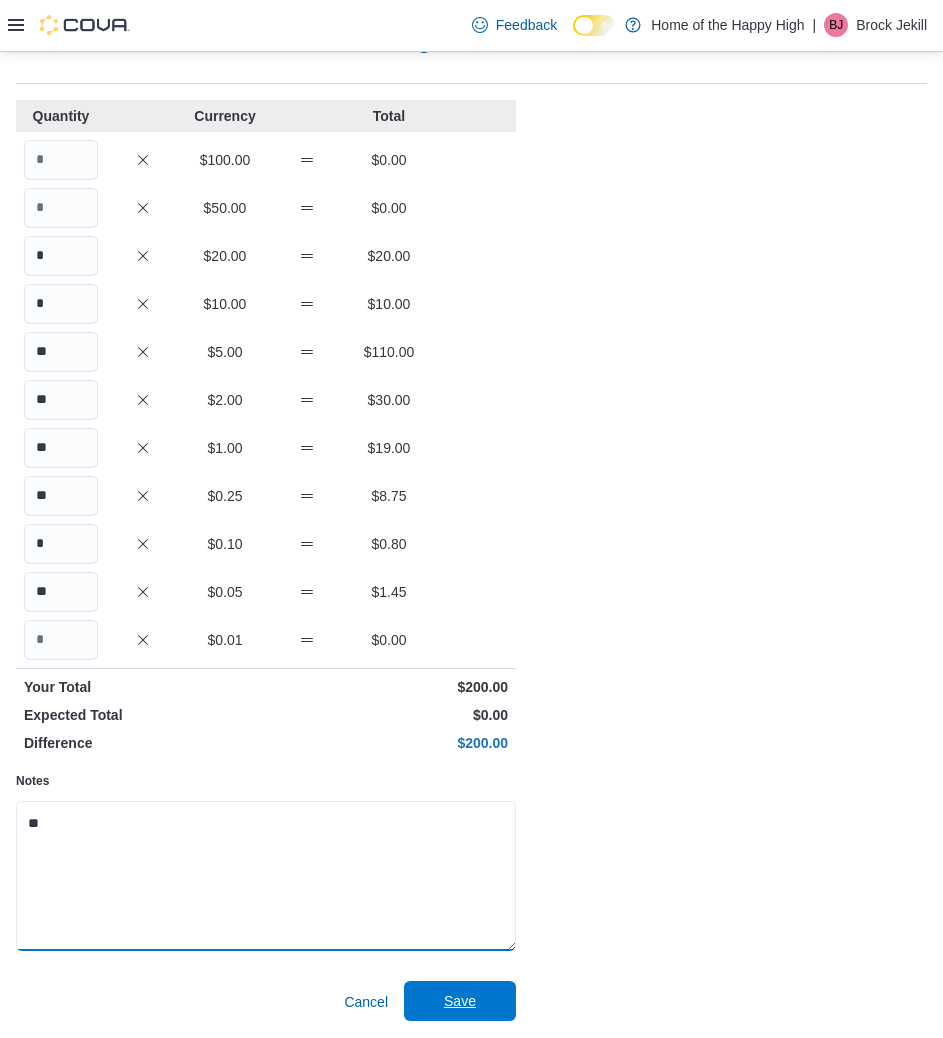 type on "**" 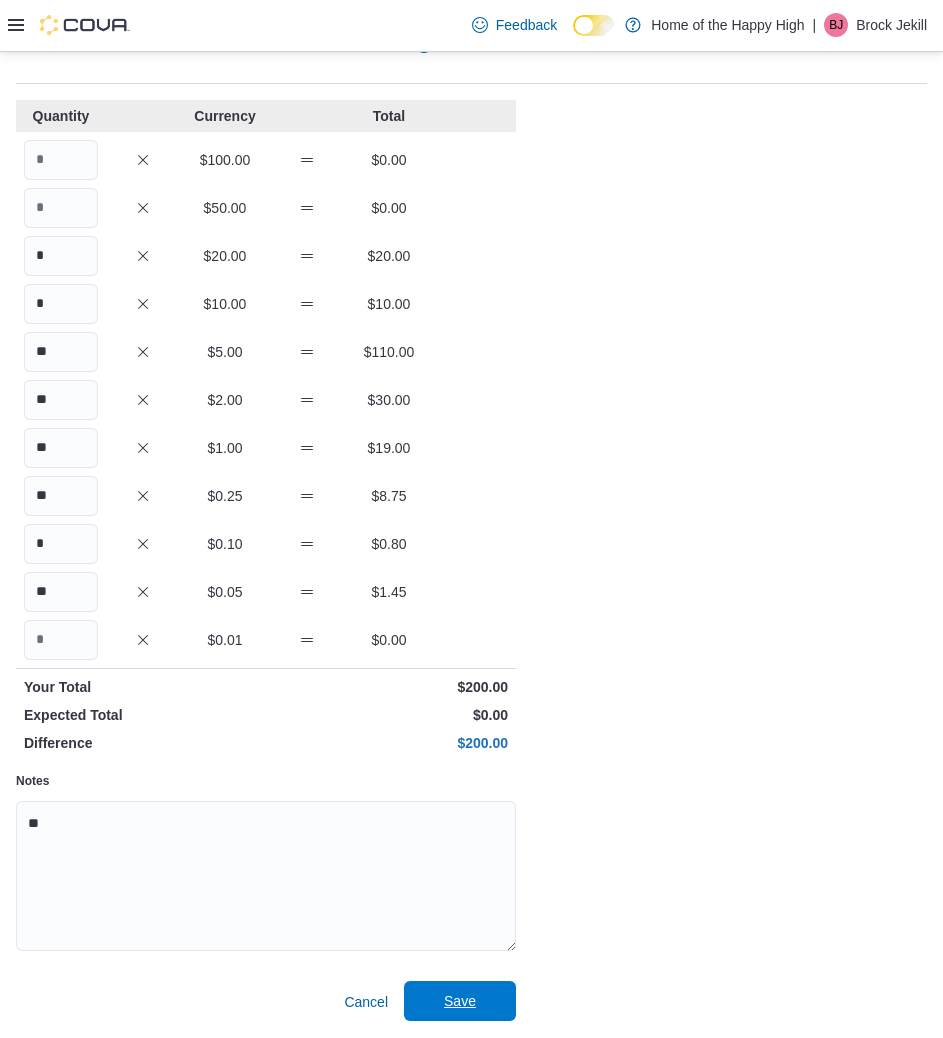 click on "Save" at bounding box center (460, 1001) 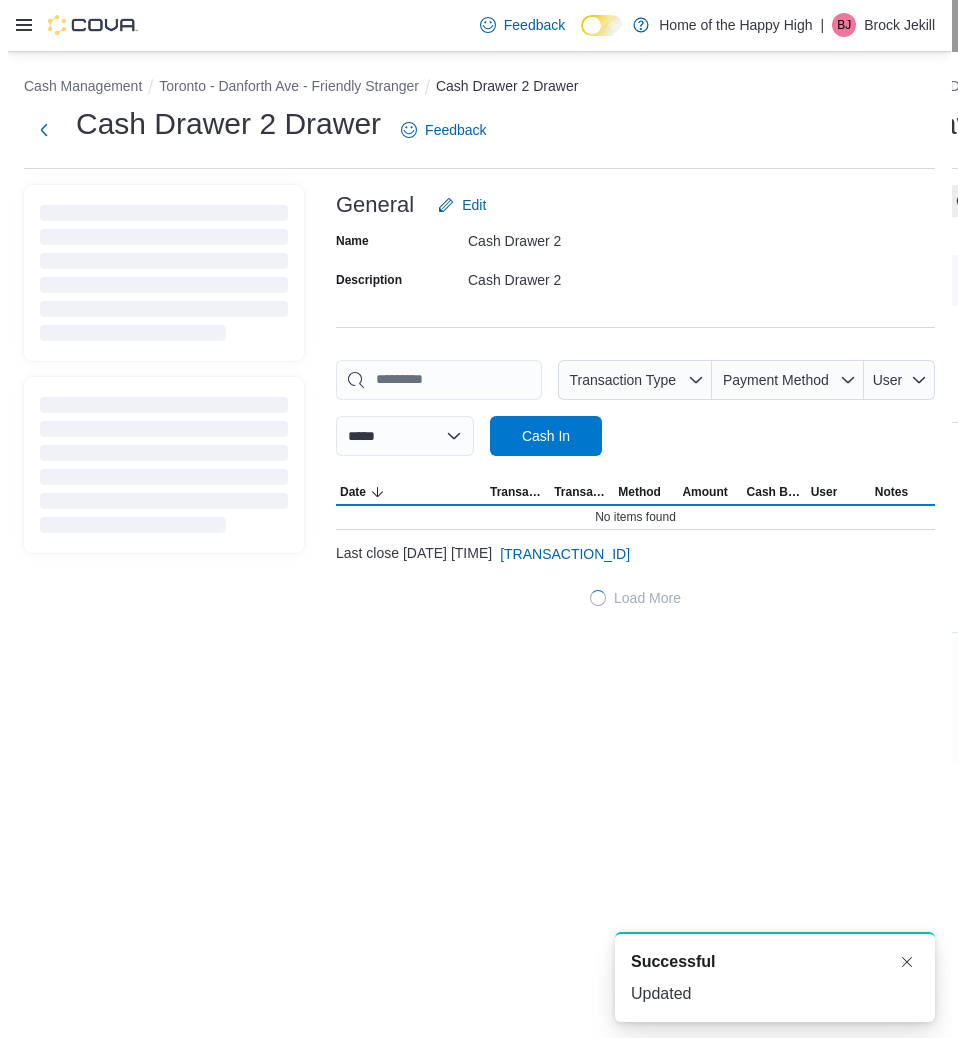 scroll, scrollTop: 0, scrollLeft: 0, axis: both 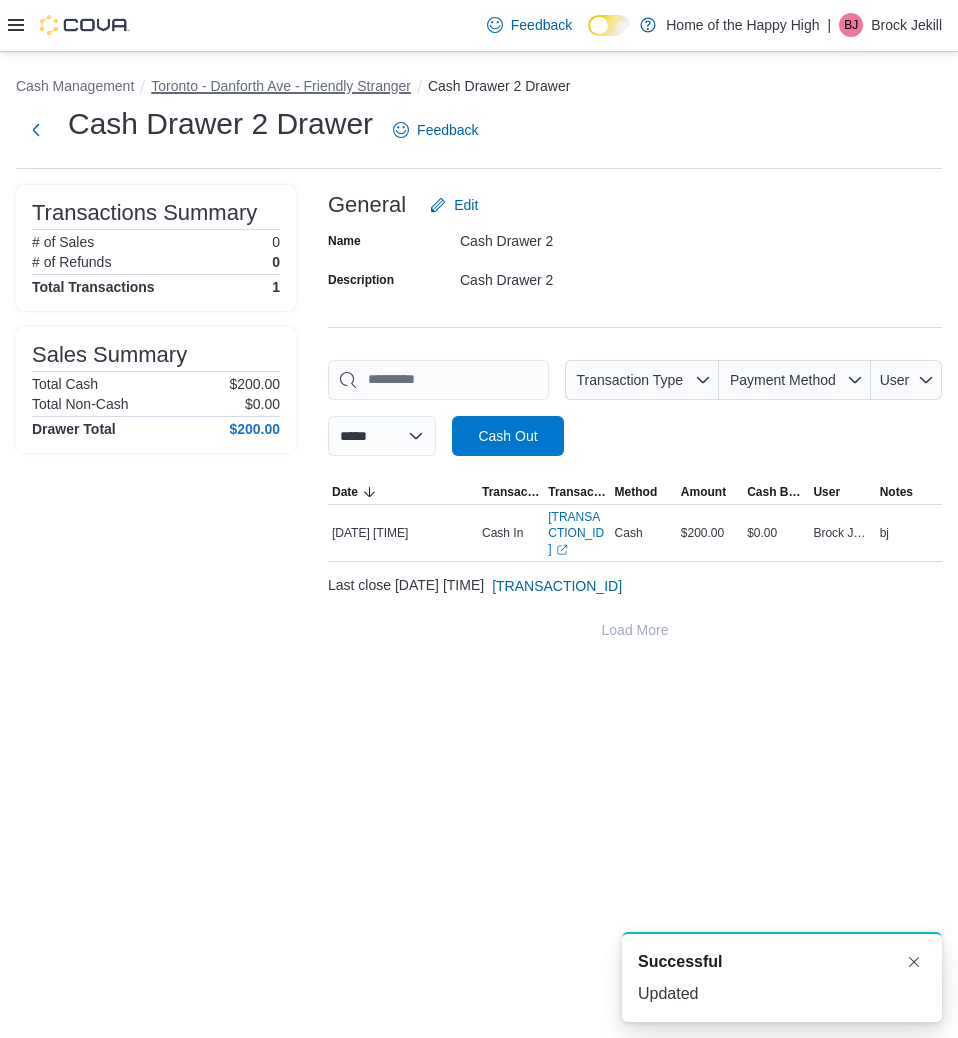 click on "Toronto - Danforth Ave - Friendly Stranger" at bounding box center [281, 86] 